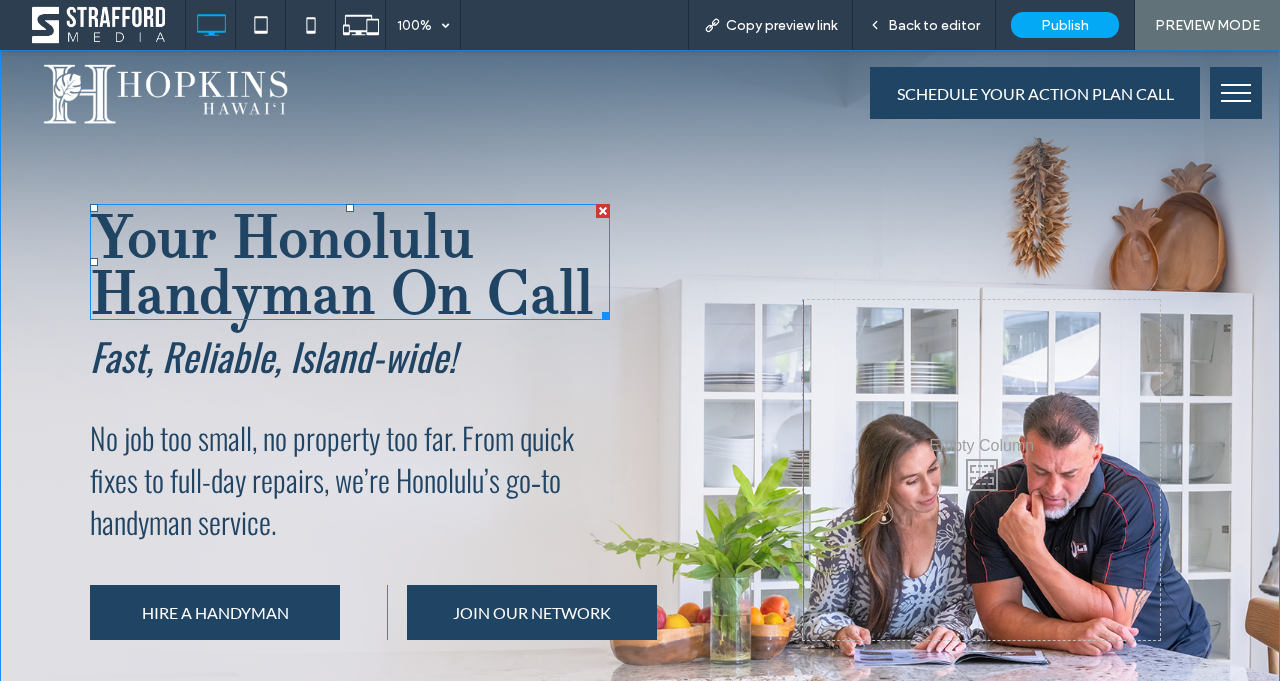 scroll, scrollTop: 0, scrollLeft: 0, axis: both 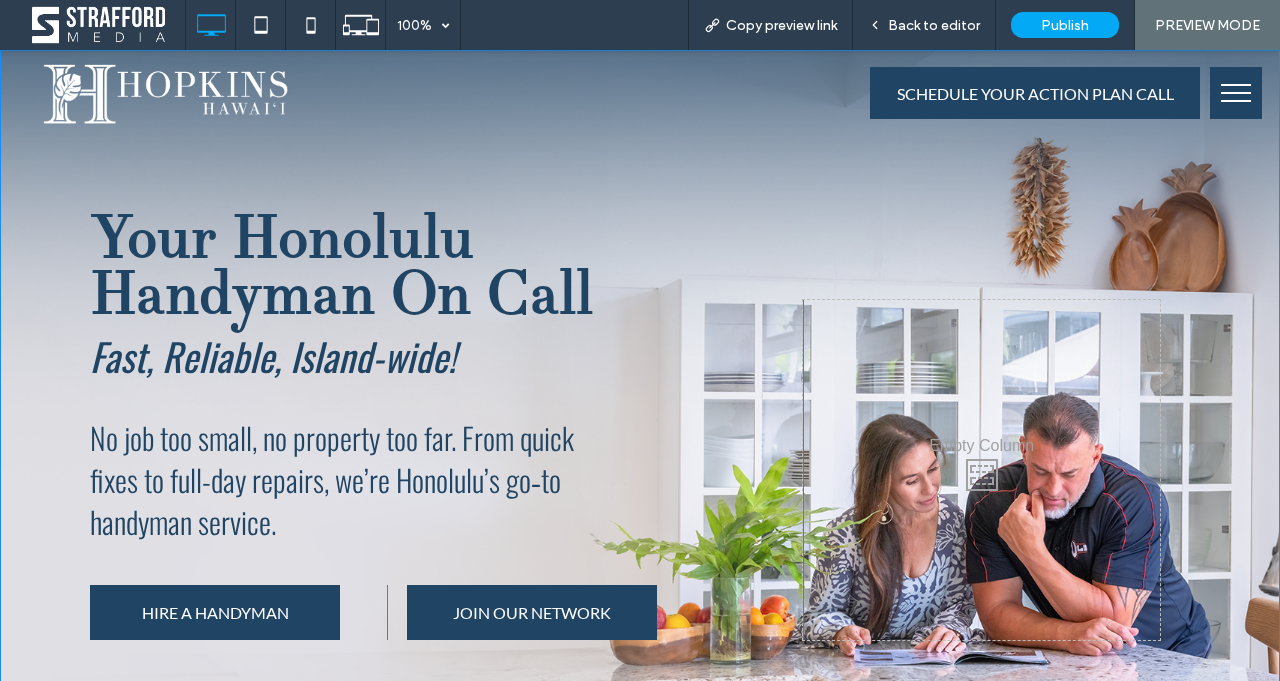 click on "Your Honolulu Handyman On Call
Fast, Reliable, Island-wide!
No job too small, no property too far. From quick fixes to full-day repairs, we’re Honolulu’s go‑to handyman service.
HIRE A HANDYMAN
Click To Paste
JOIN OUR NETWORK
Click To Paste
Click To Paste
Click To Paste
Row + Add Section" at bounding box center (640, 435) 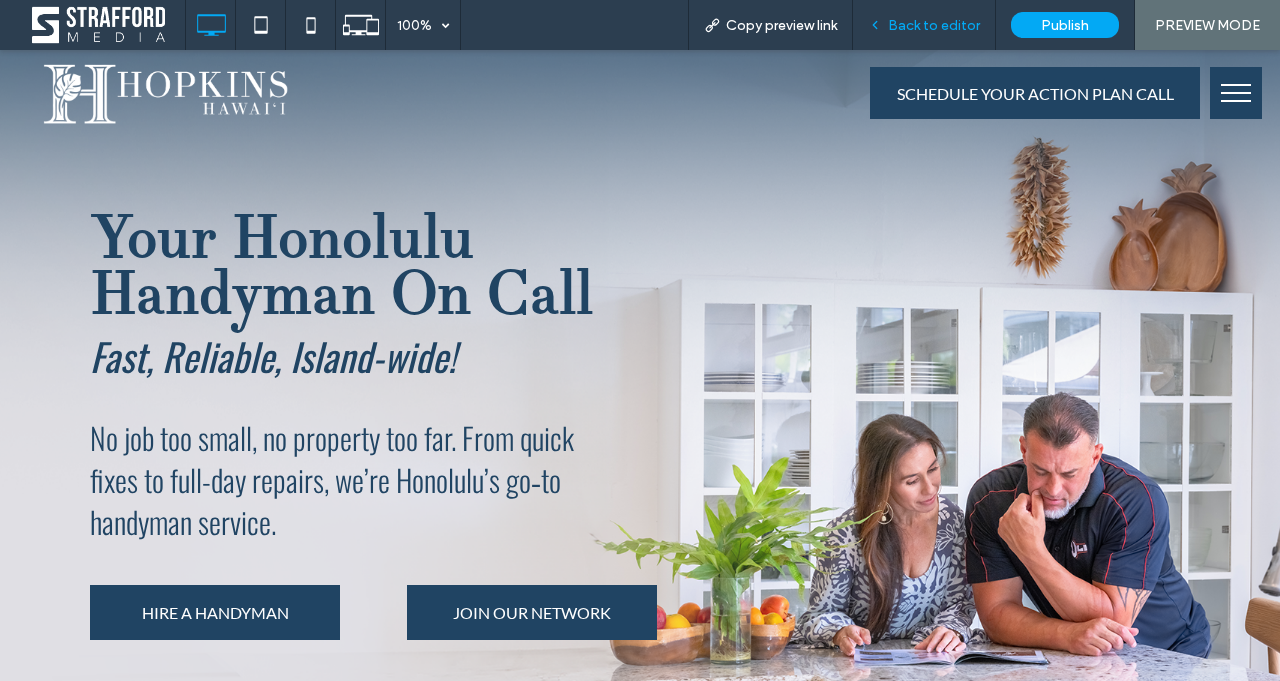 click on "Back to editor" at bounding box center (924, 25) 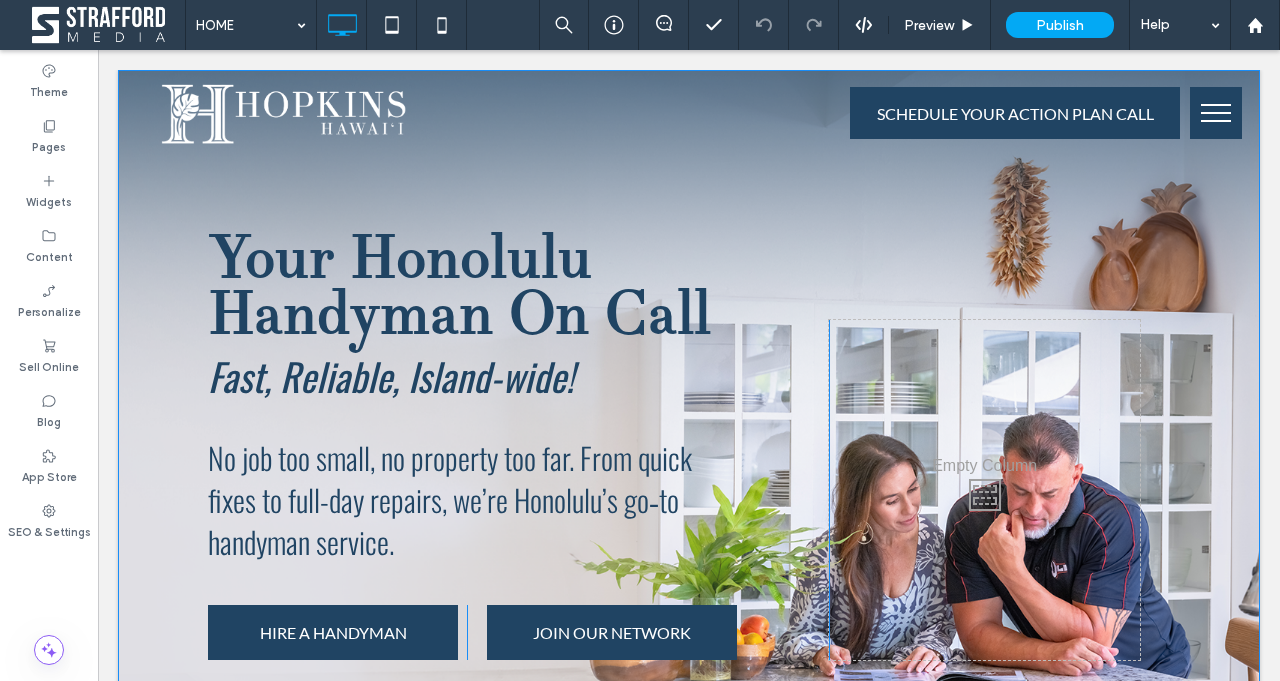 click on "Your Honolulu Handyman On Call
Fast, Reliable, Island-wide!
No job too small, no property too far. From quick fixes to full-day repairs, we’re Honolulu’s go‑to handyman service.
HIRE A HANDYMAN
Click To Paste
JOIN OUR NETWORK
Click To Paste
Click To Paste
Click To Paste
Row + Add Section" at bounding box center (689, 455) 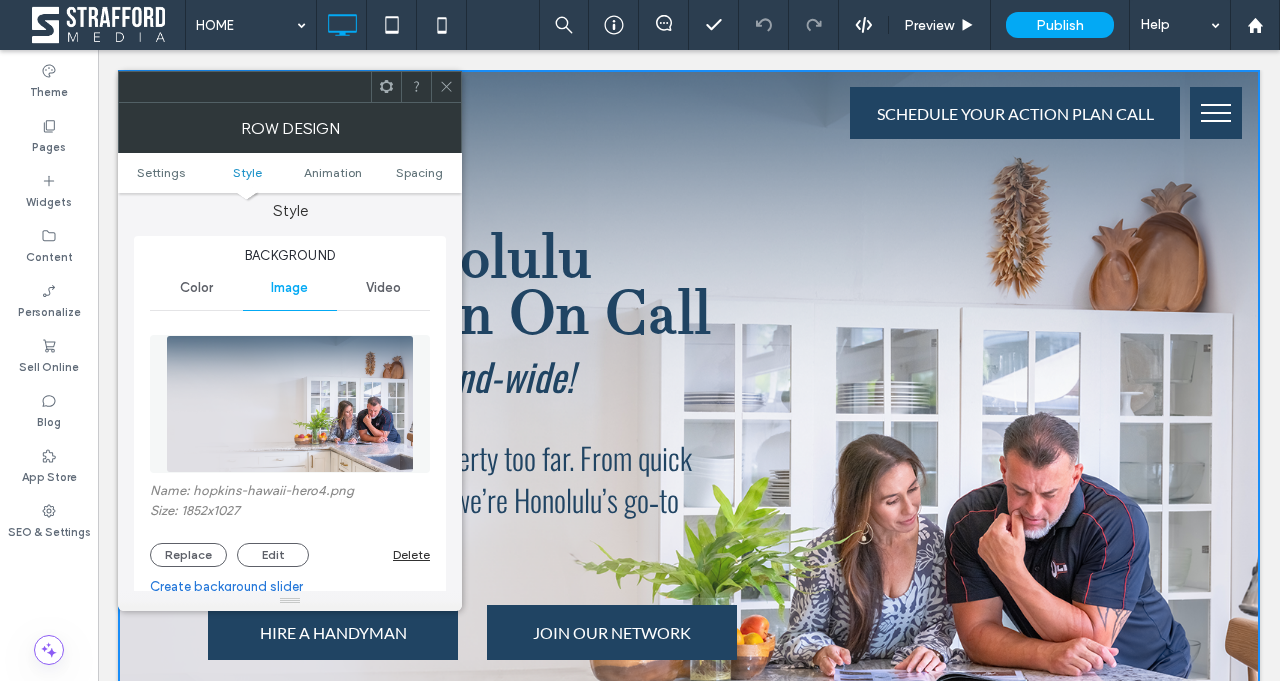 scroll, scrollTop: 206, scrollLeft: 0, axis: vertical 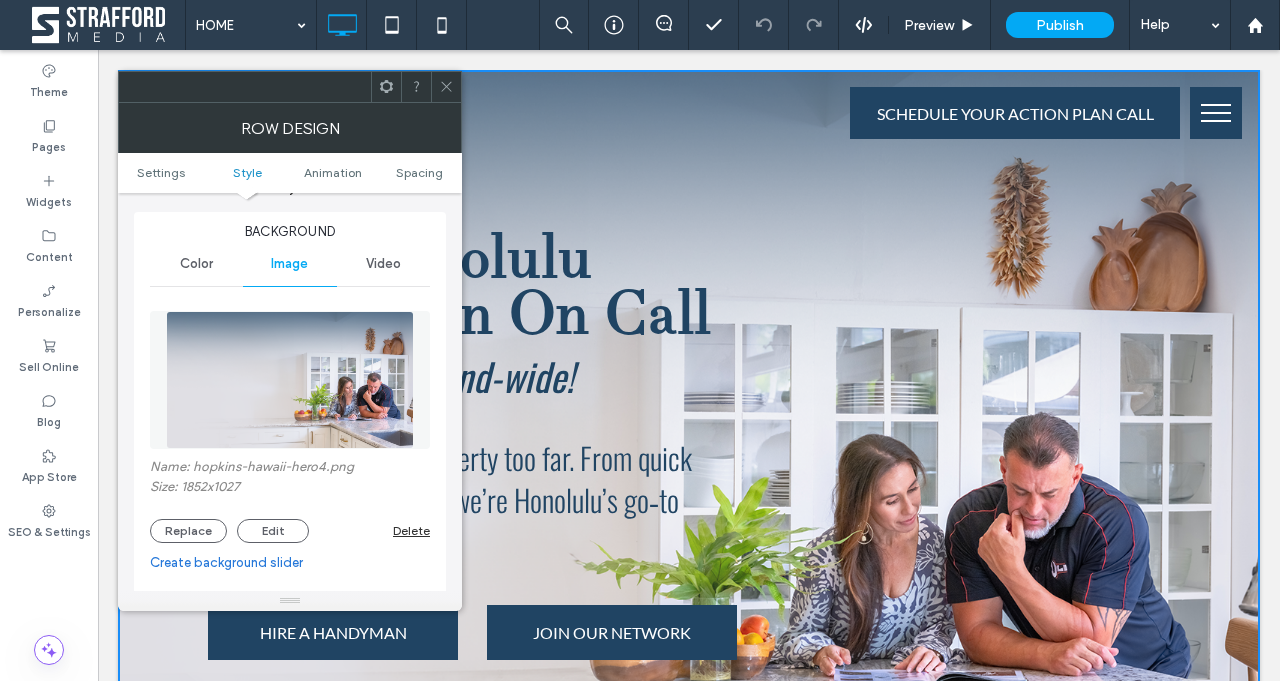 click on "Video" at bounding box center (383, 264) 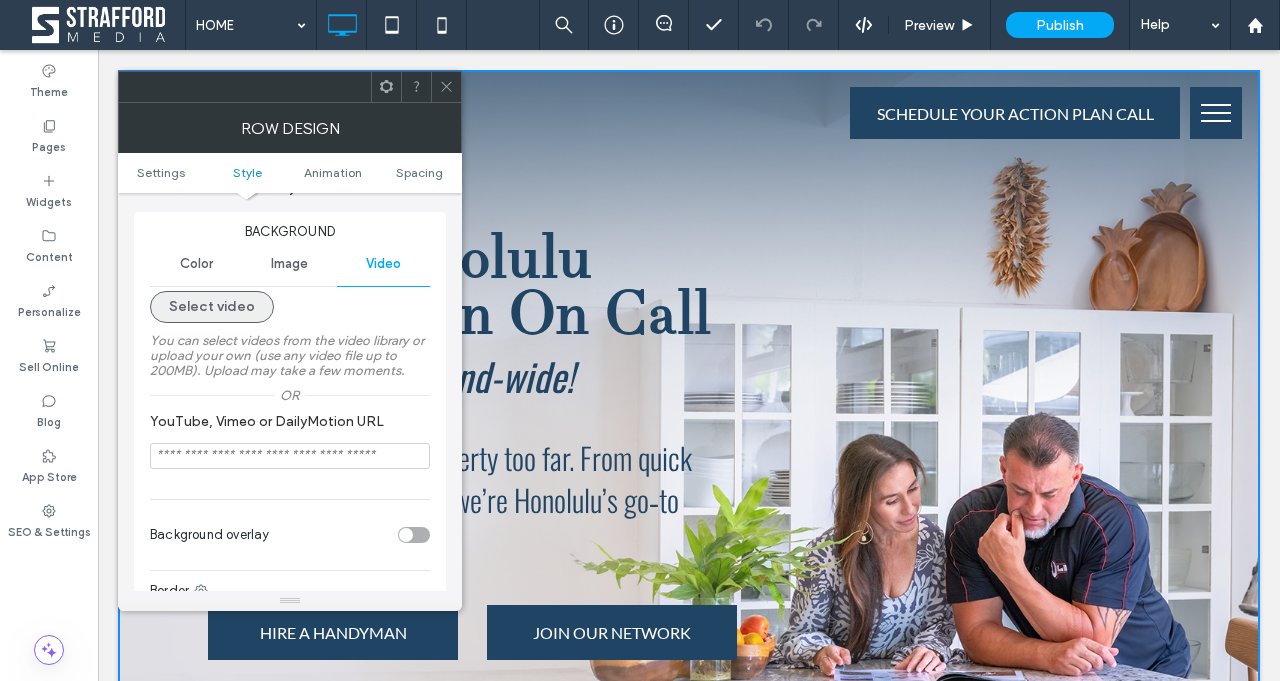 click on "Select video" at bounding box center [212, 307] 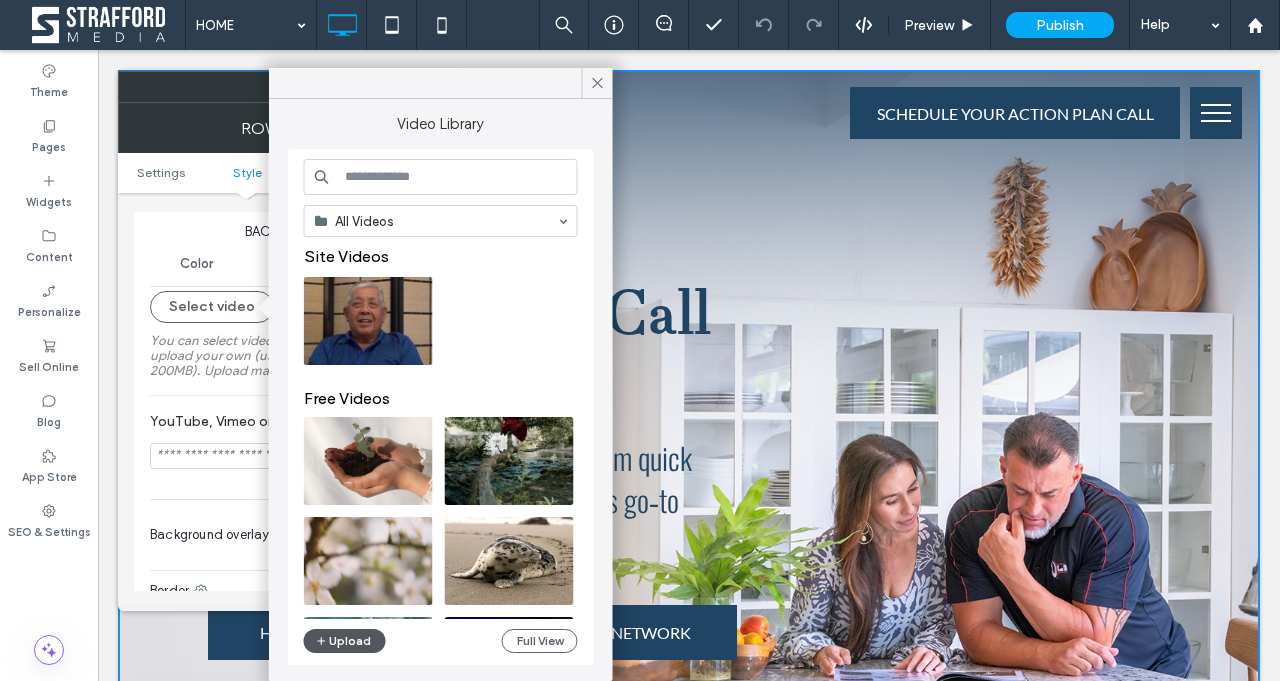 click on "Upload" at bounding box center [345, 641] 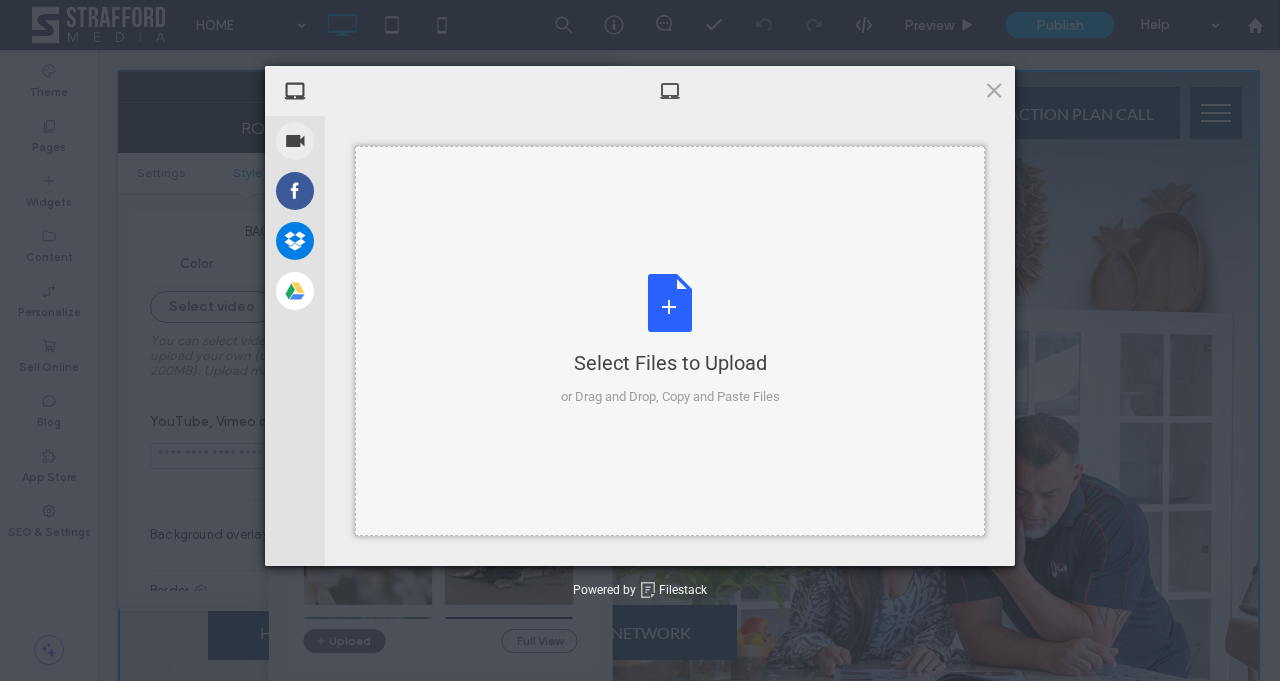 click on "Select Files to Upload
or Drag and Drop, Copy and Paste Files" at bounding box center [670, 340] 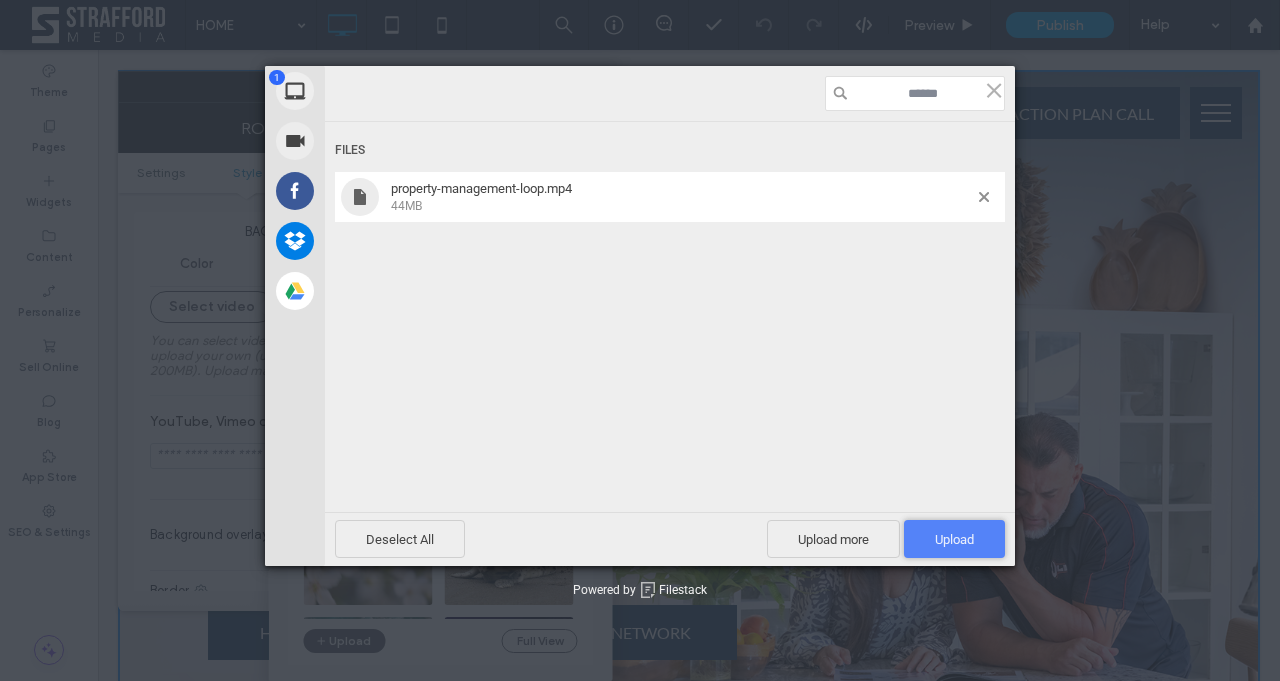 click on "Upload
1" at bounding box center (954, 539) 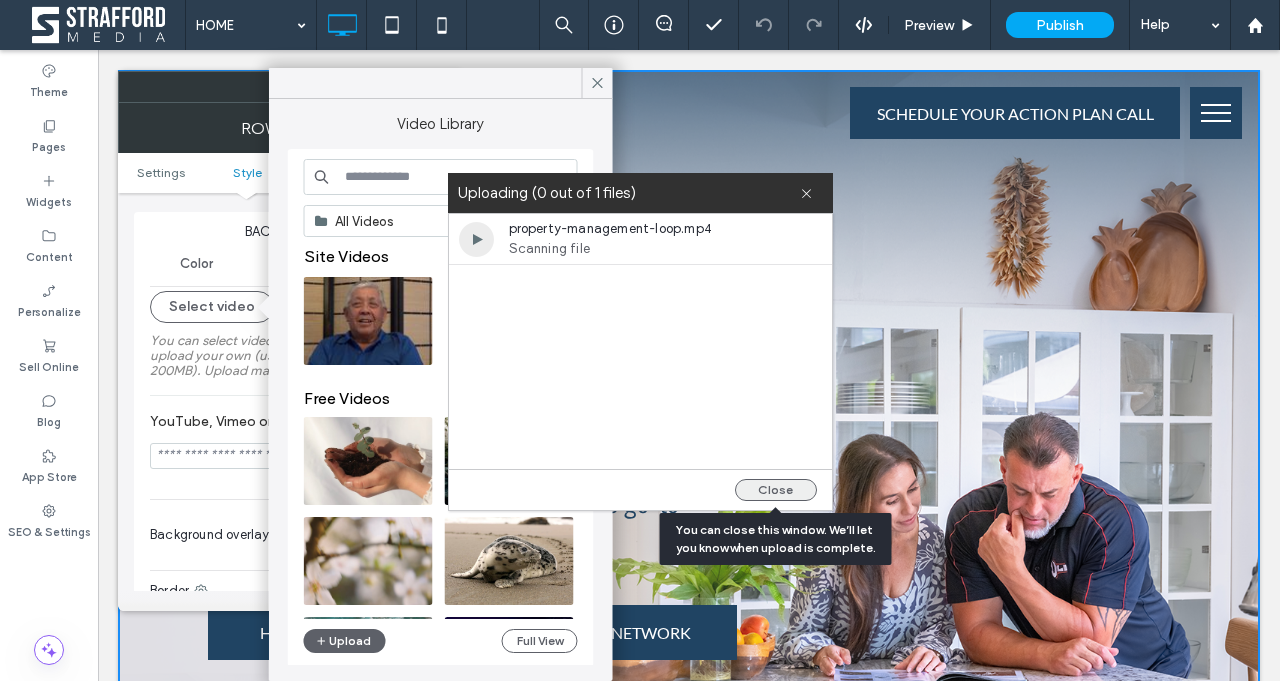 click on "Close" at bounding box center [776, 490] 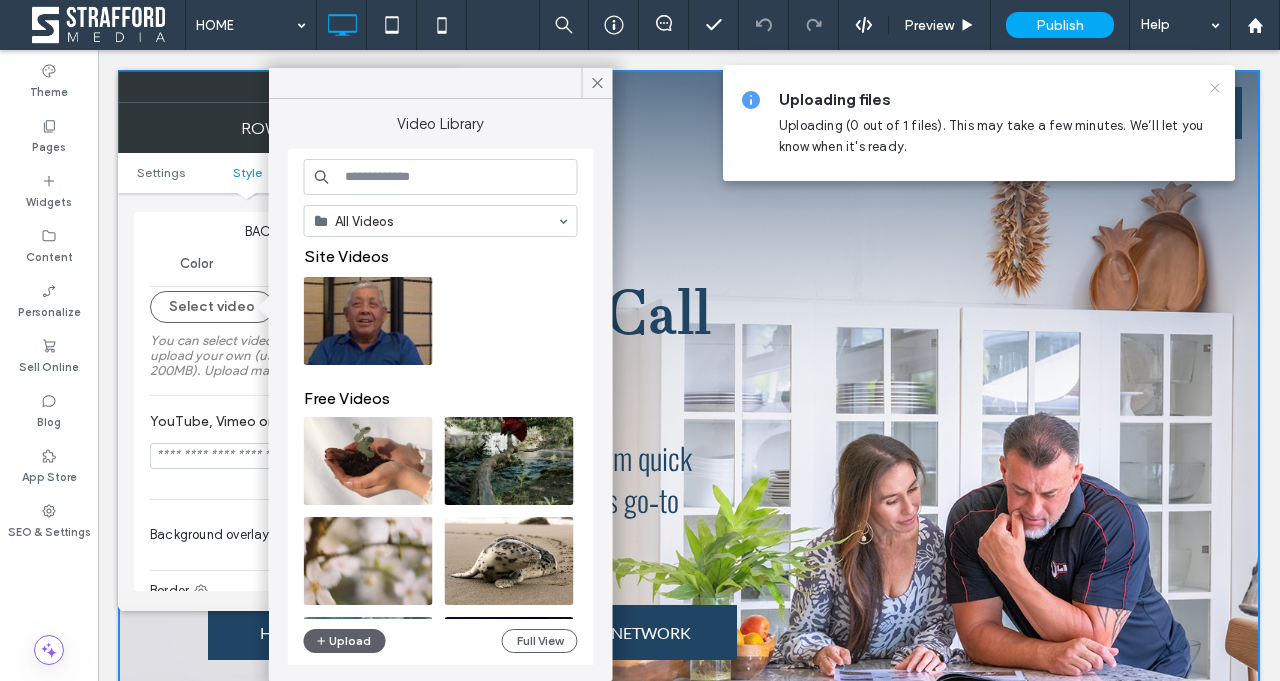 click 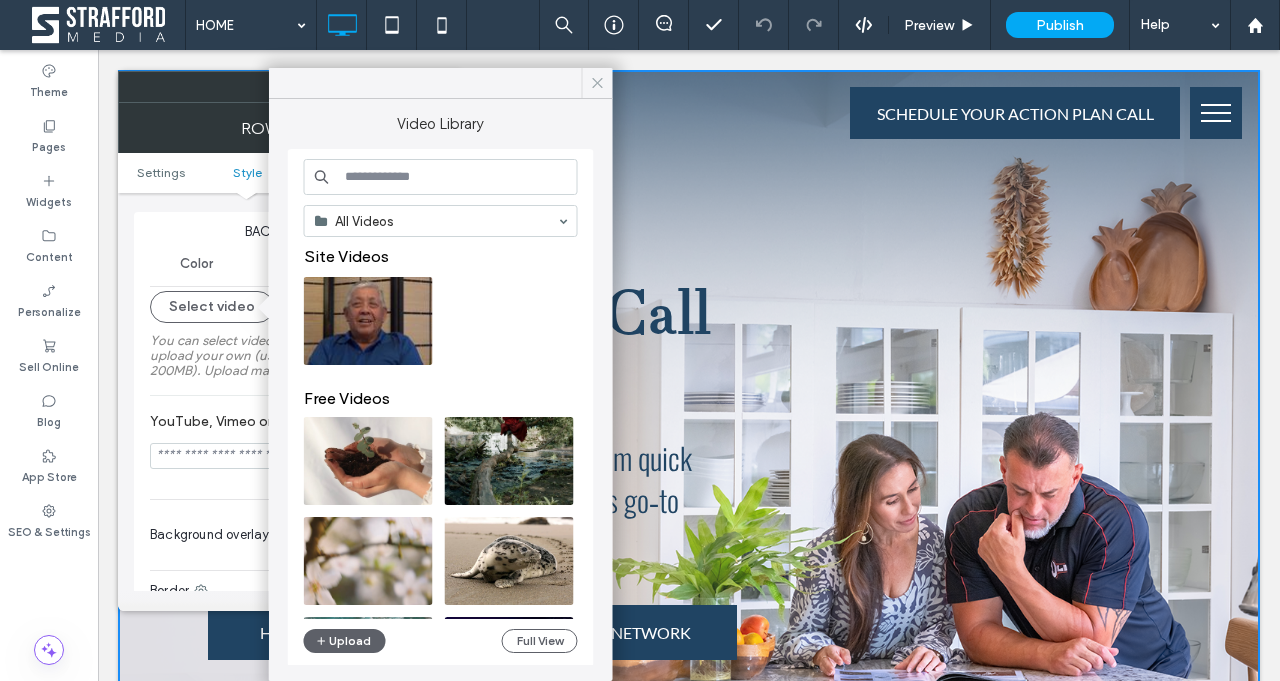 click at bounding box center [597, 83] 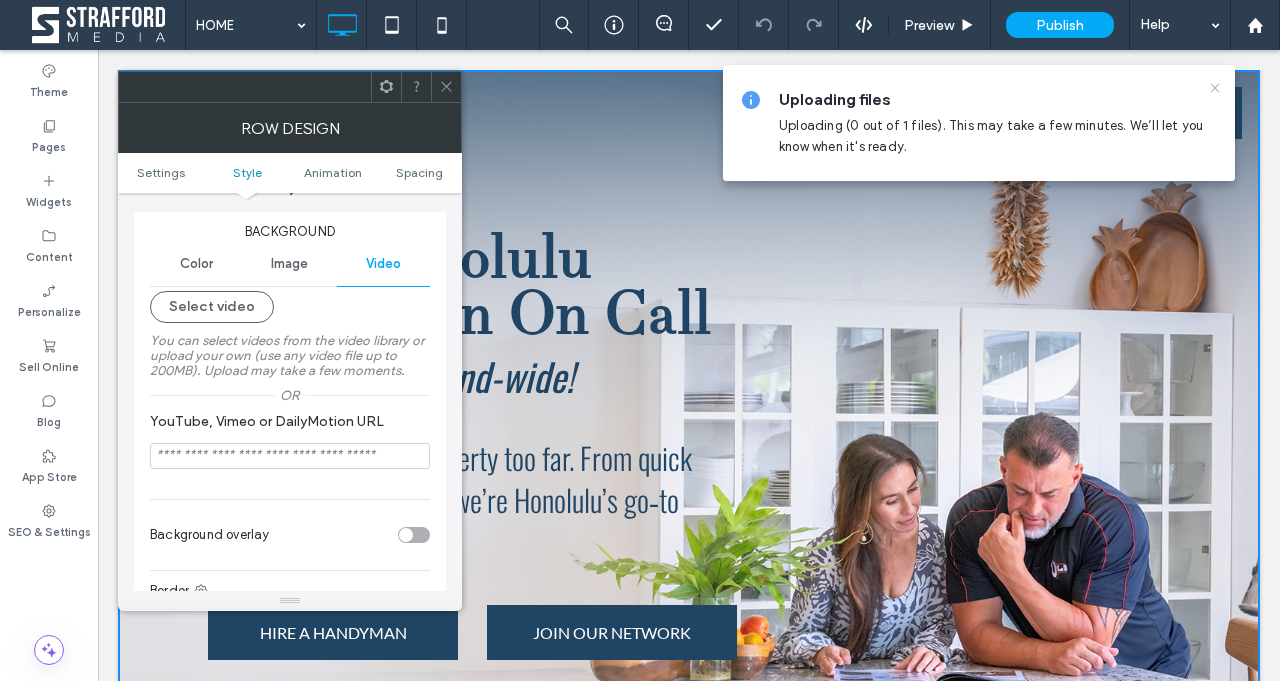 click 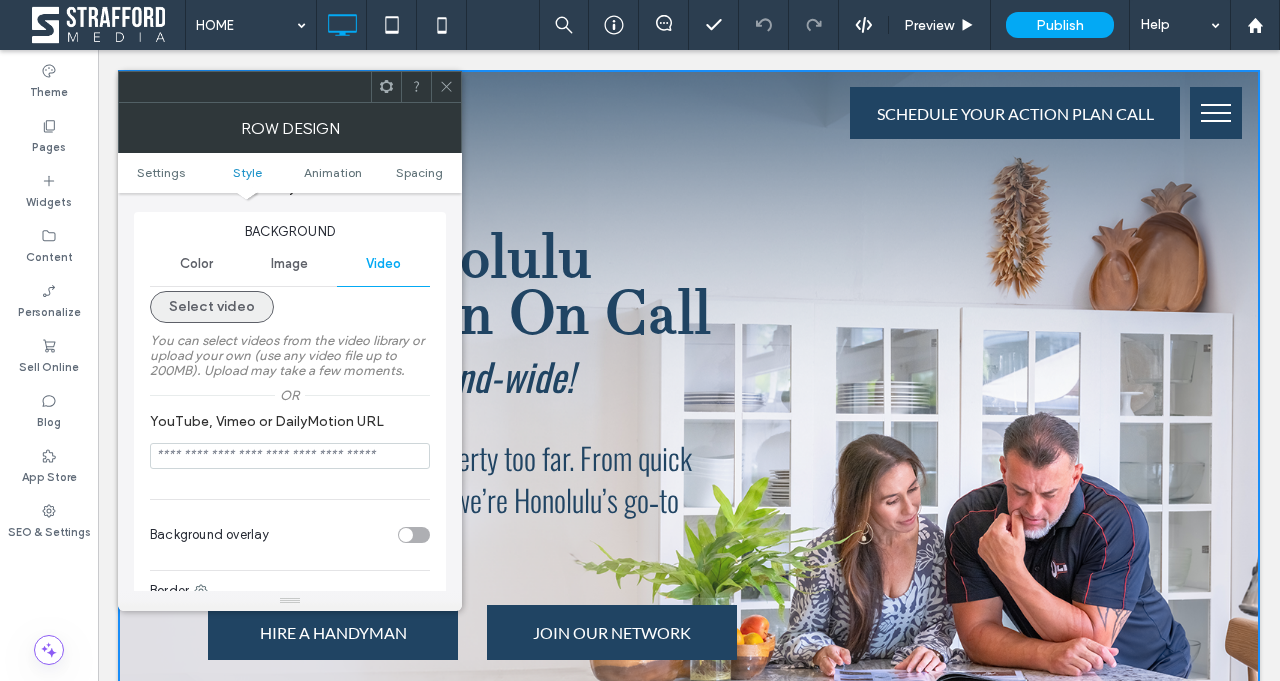 click on "Select video" at bounding box center [212, 307] 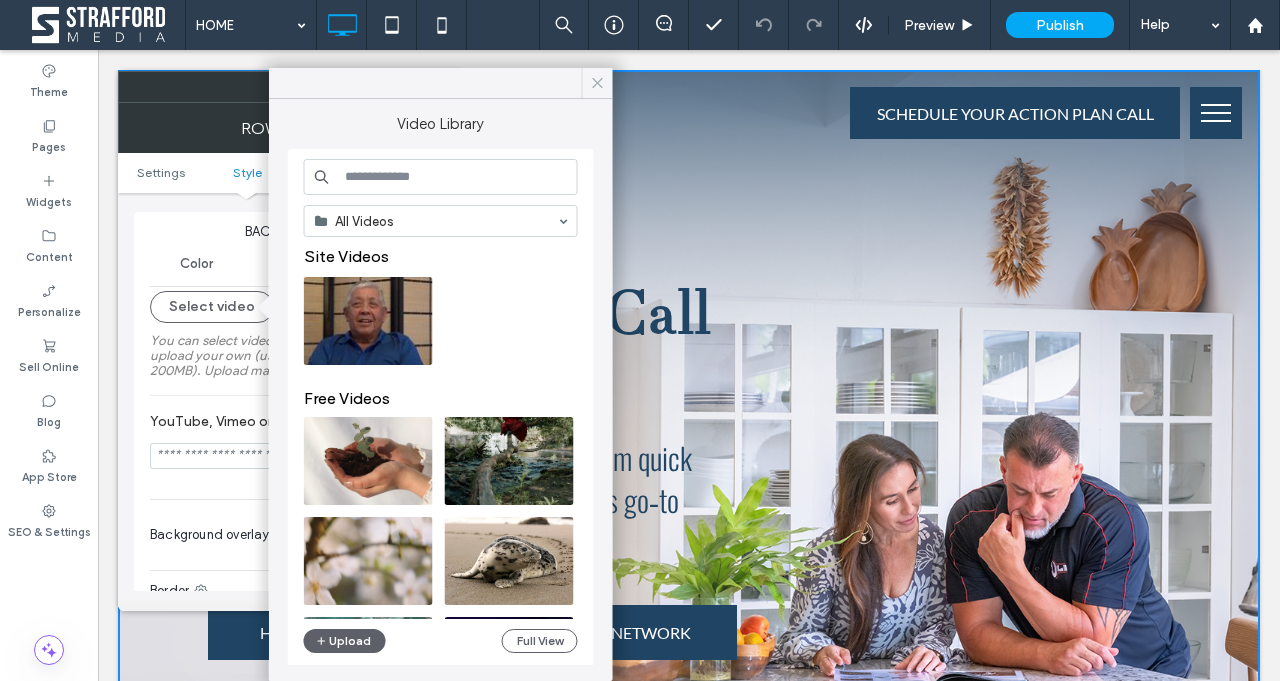 click 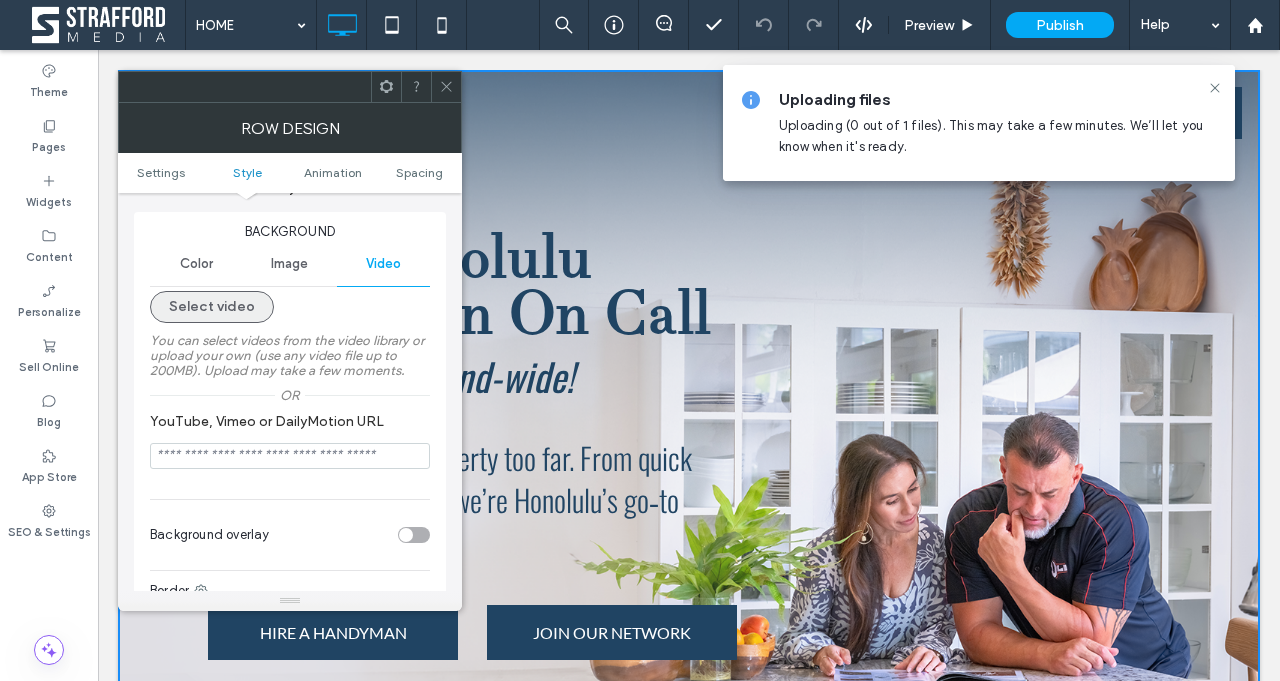 click on "Select video" at bounding box center (212, 307) 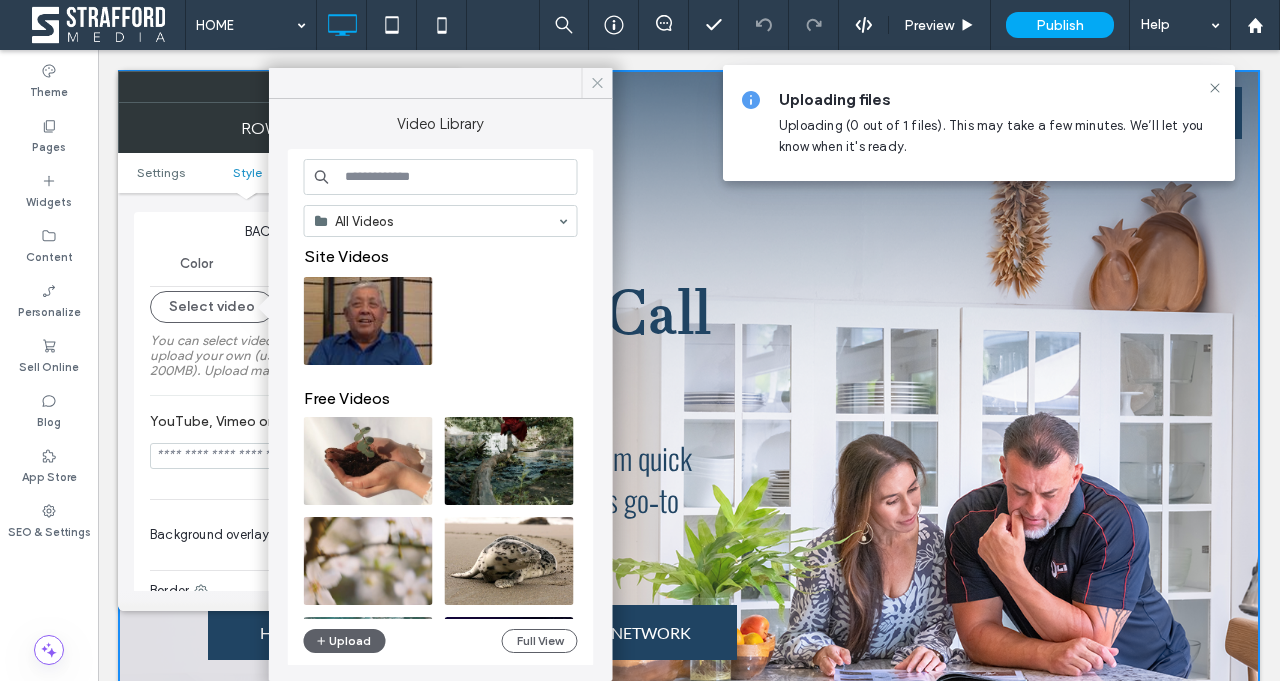 click at bounding box center (597, 83) 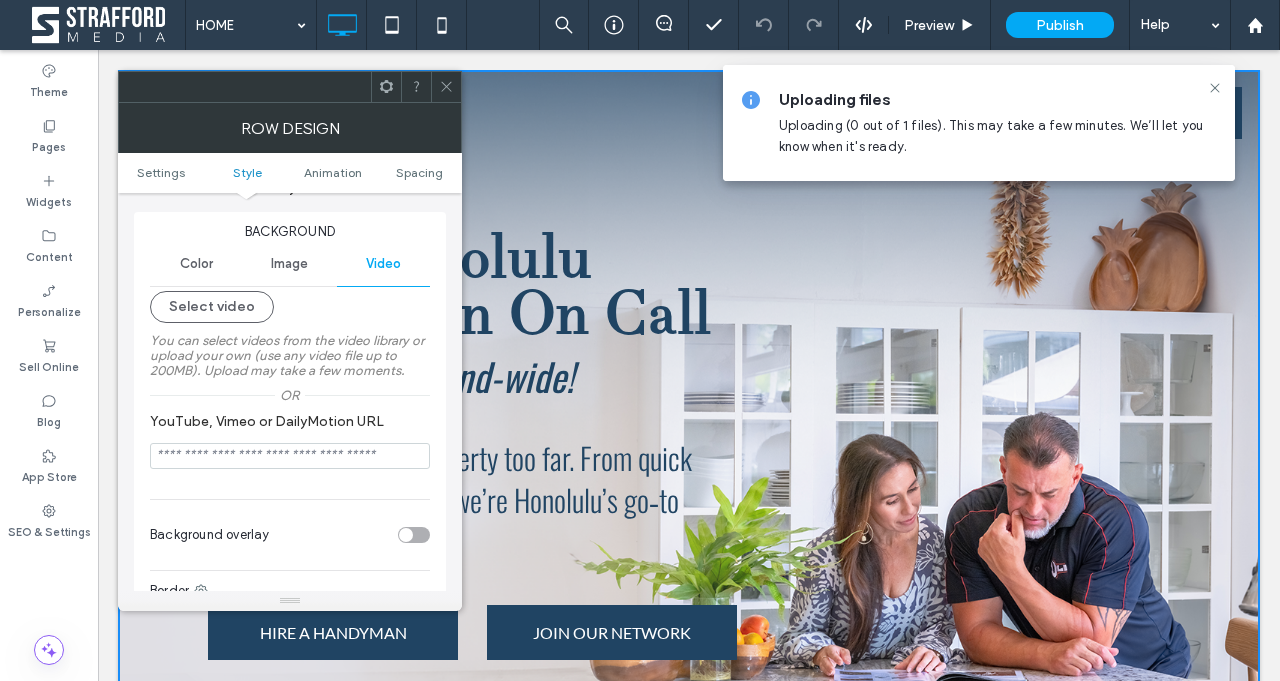 click 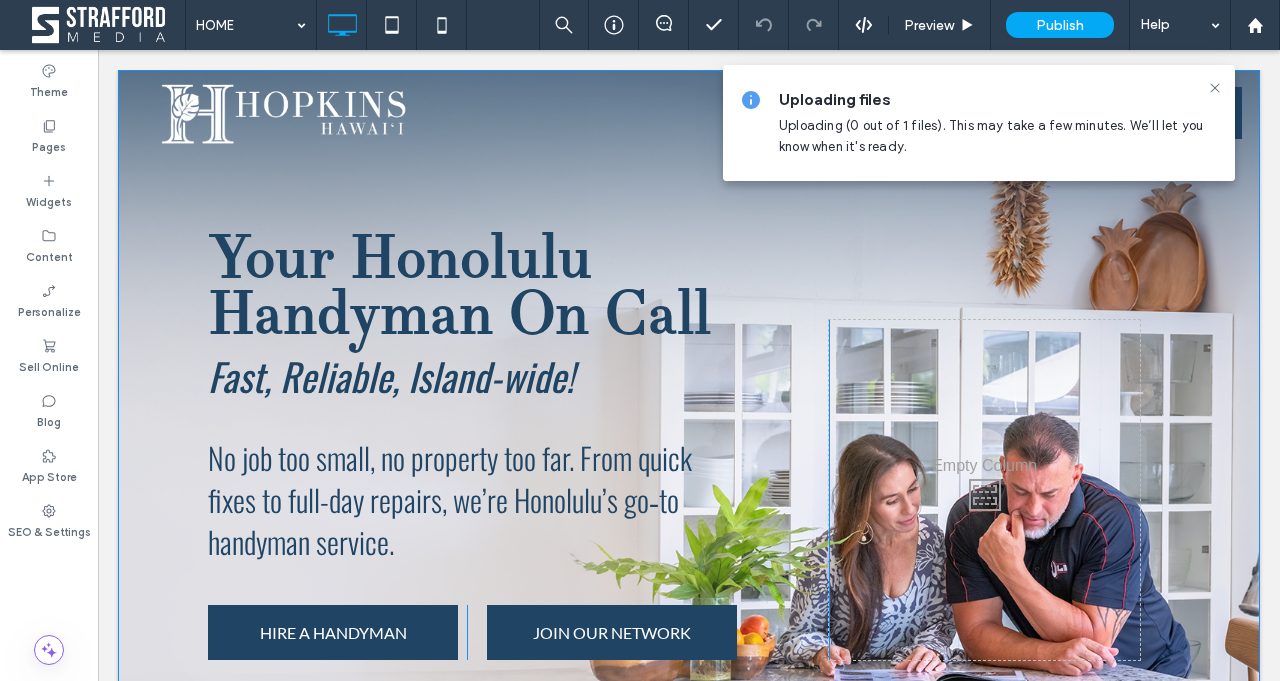 click on "Your Honolulu Handyman On Call
Fast, Reliable, Island-wide!
No job too small, no property too far. From quick fixes to full-day repairs, we’re Honolulu’s go‑to handyman service.
HIRE A HANDYMAN
Click To Paste
JOIN OUR NETWORK
Click To Paste
Click To Paste
Click To Paste
Row + Add Section" at bounding box center (689, 455) 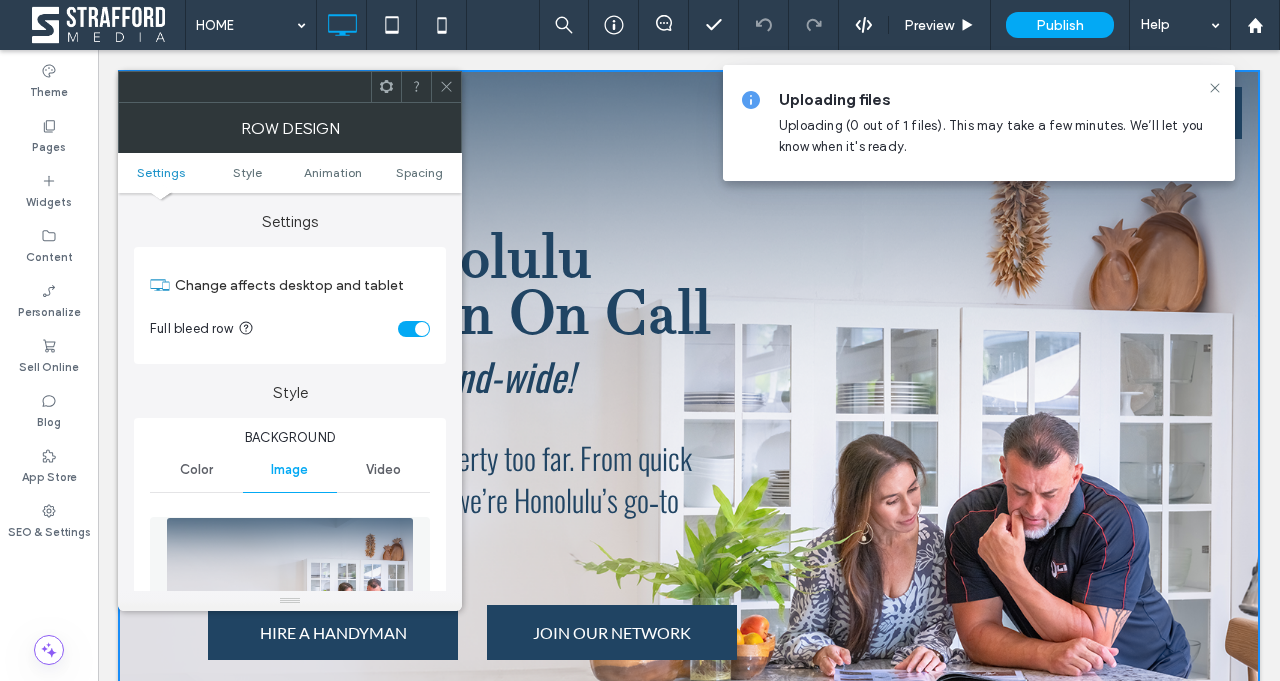 scroll, scrollTop: 225, scrollLeft: 0, axis: vertical 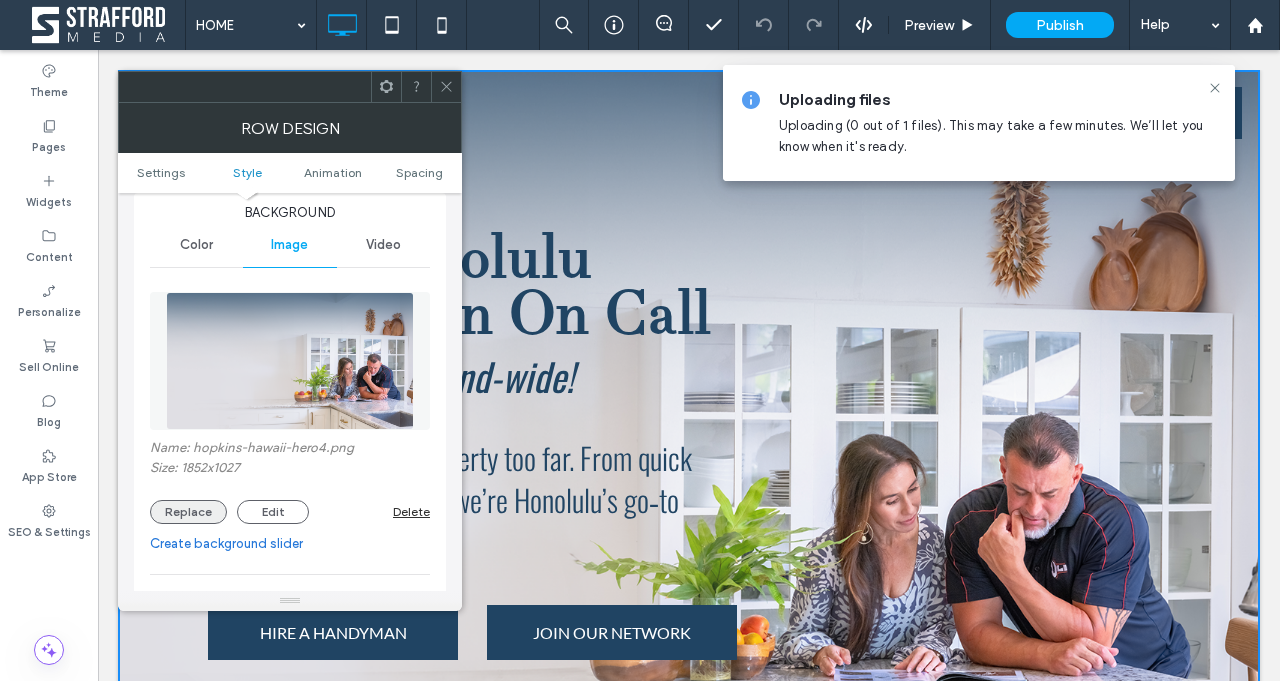 click on "Replace" at bounding box center [188, 512] 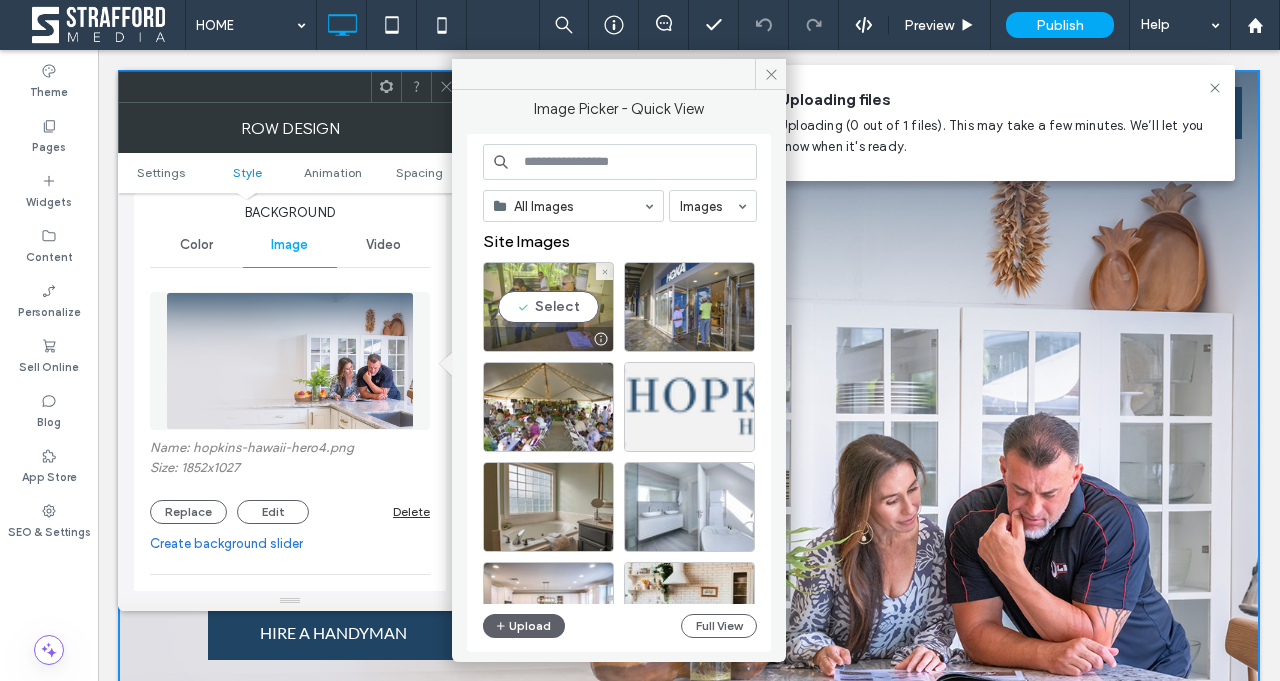 click on "Select" at bounding box center [548, 307] 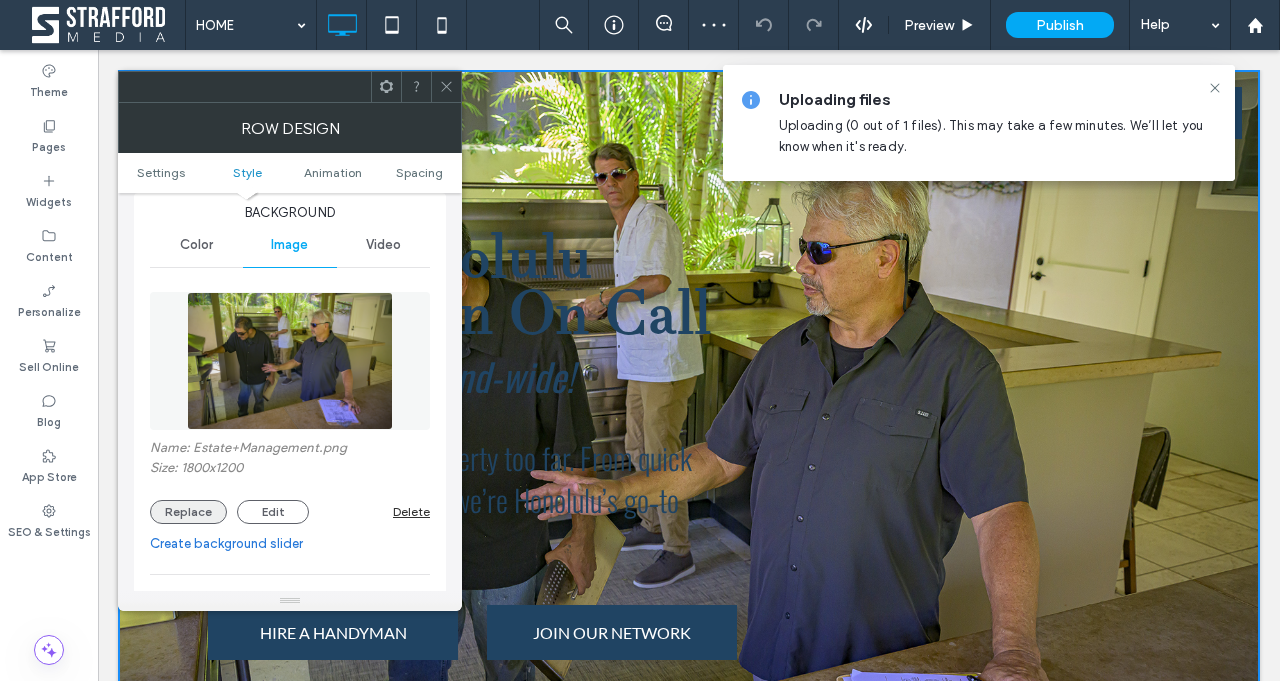 click on "Replace" at bounding box center [188, 512] 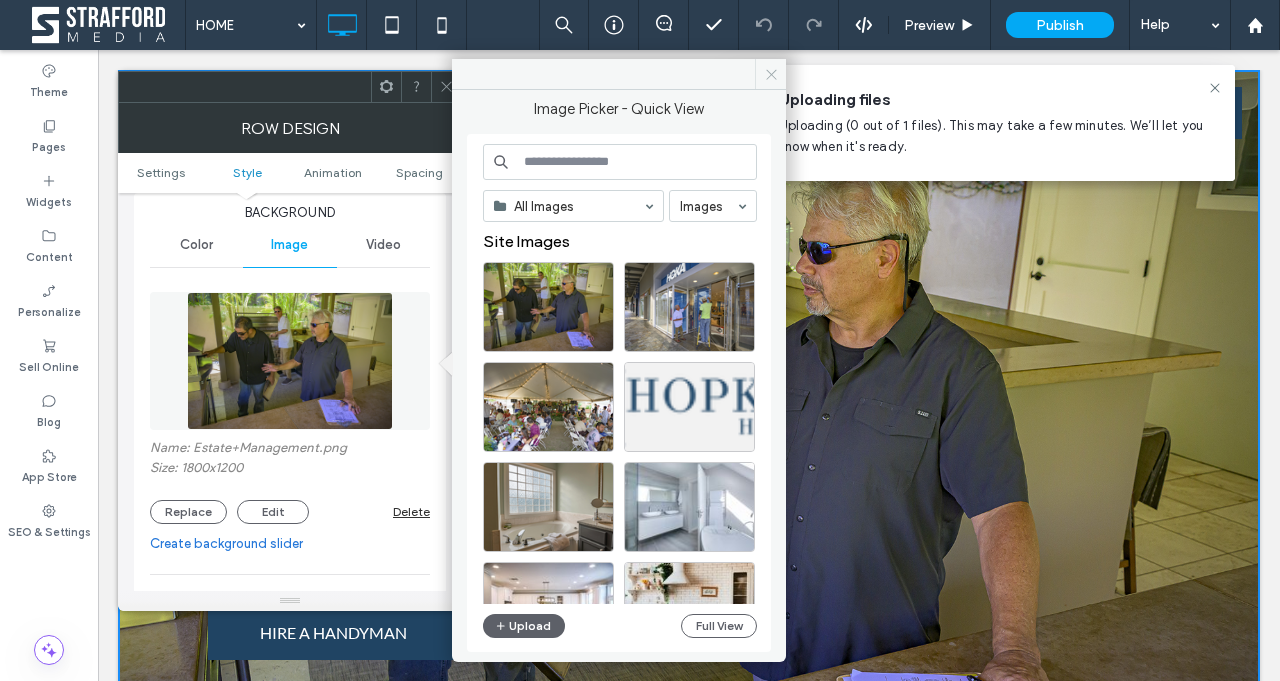 click at bounding box center [770, 74] 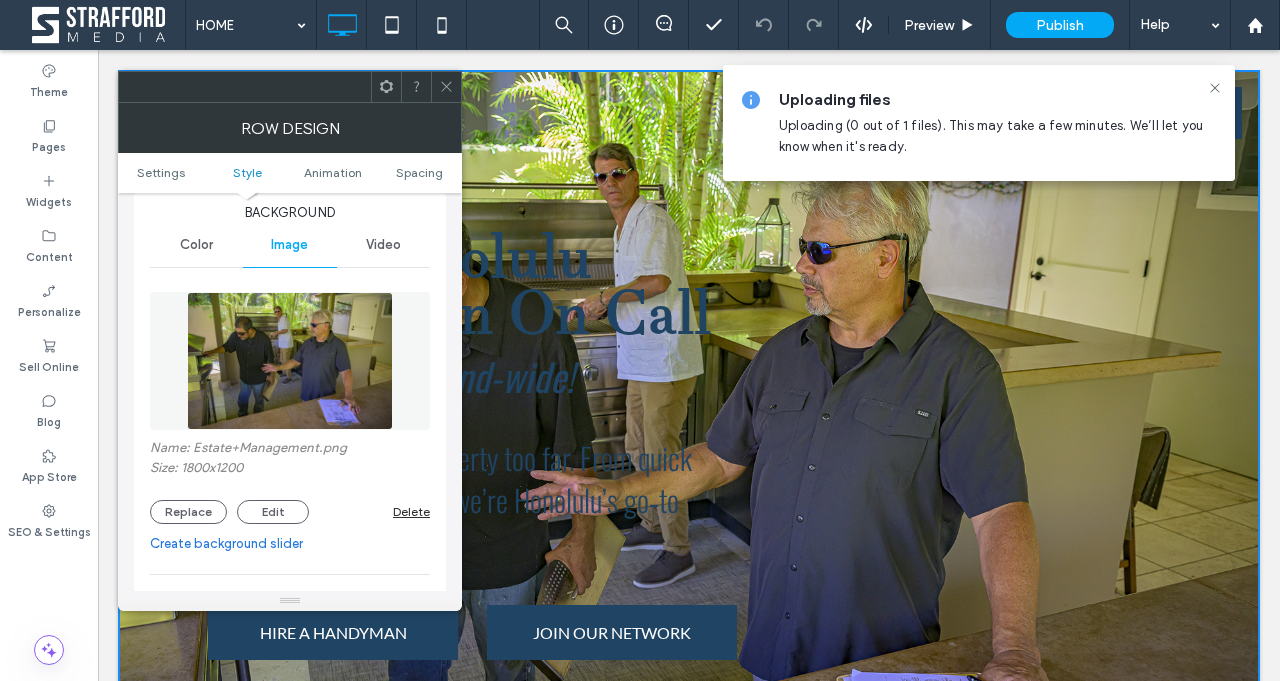 click on "Delete" at bounding box center (411, 511) 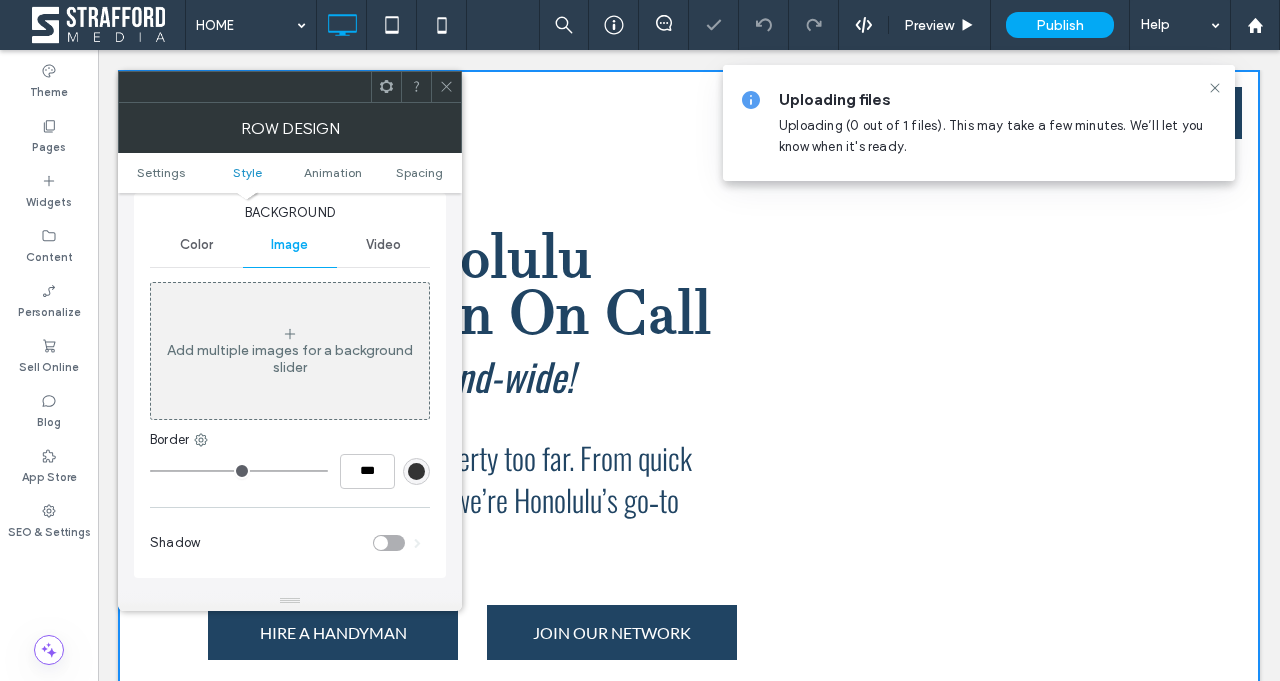 click on "Video" at bounding box center [383, 245] 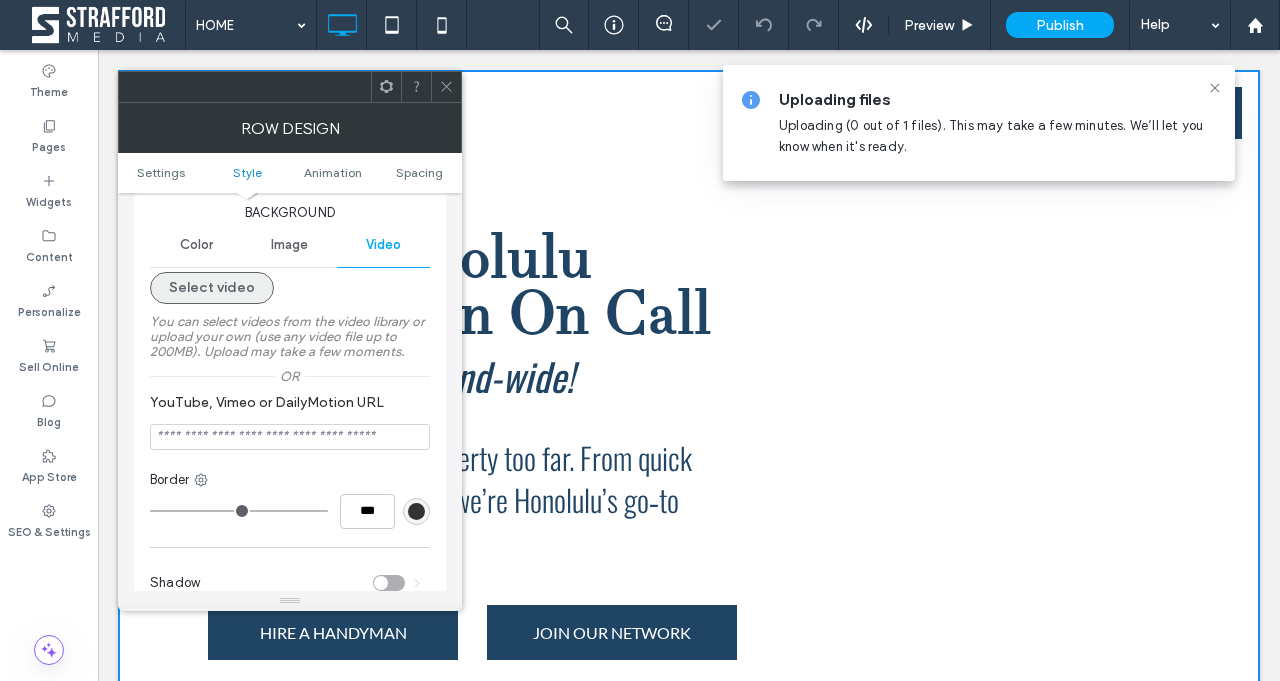 click on "Select video" at bounding box center [212, 288] 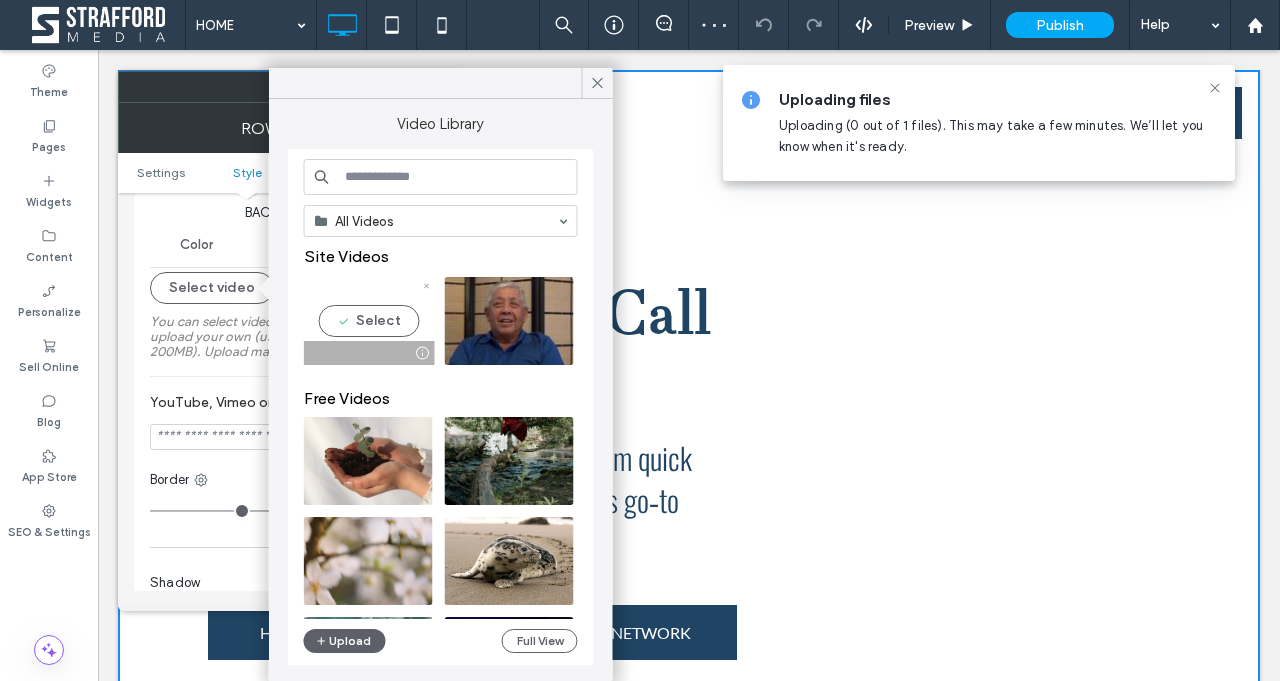 click at bounding box center [368, 321] 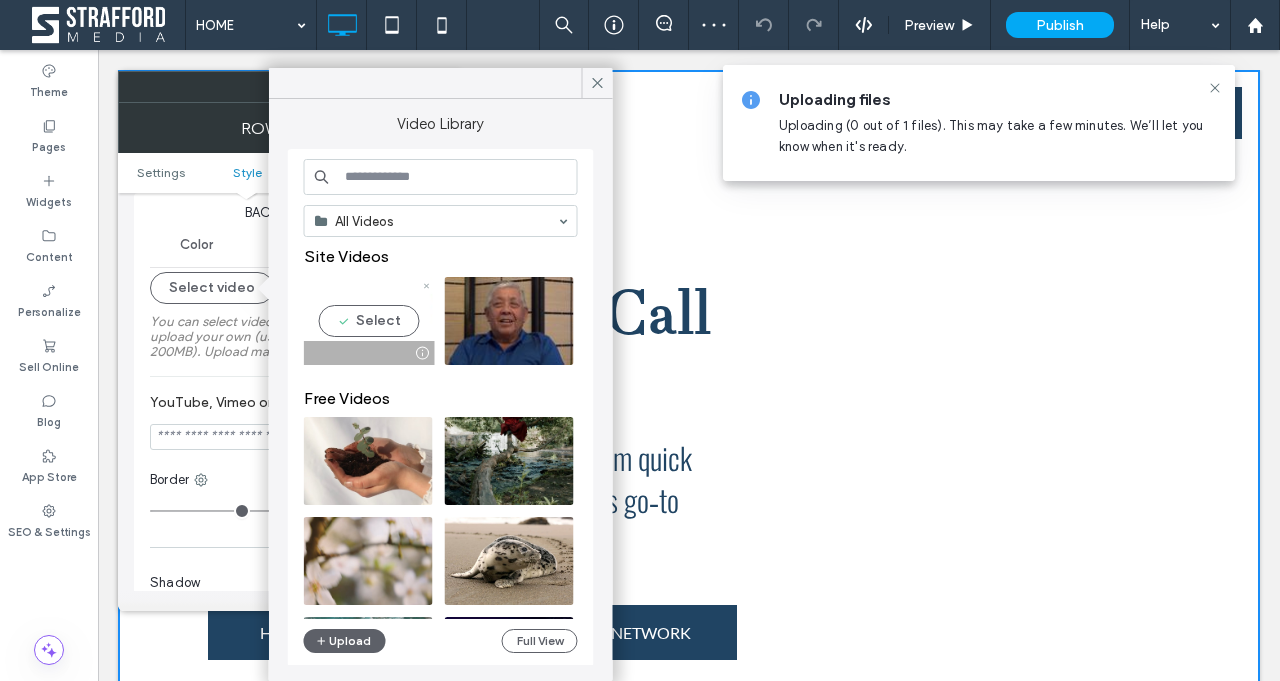 type on "**********" 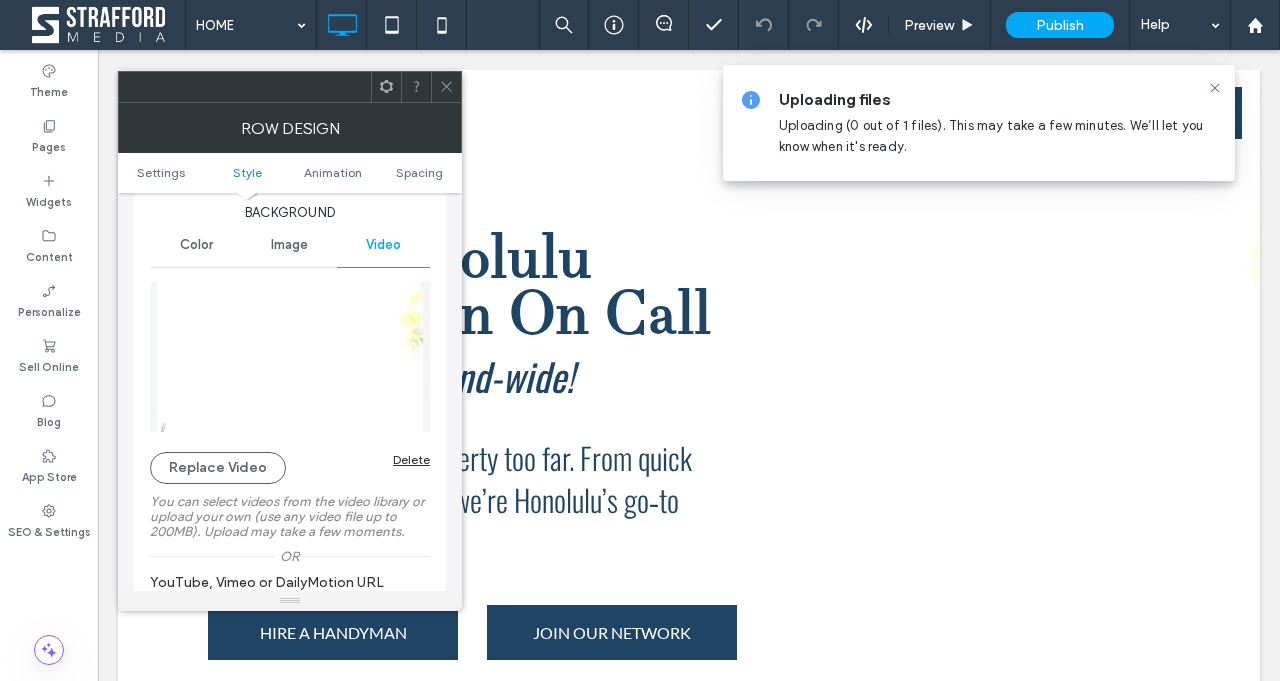 click 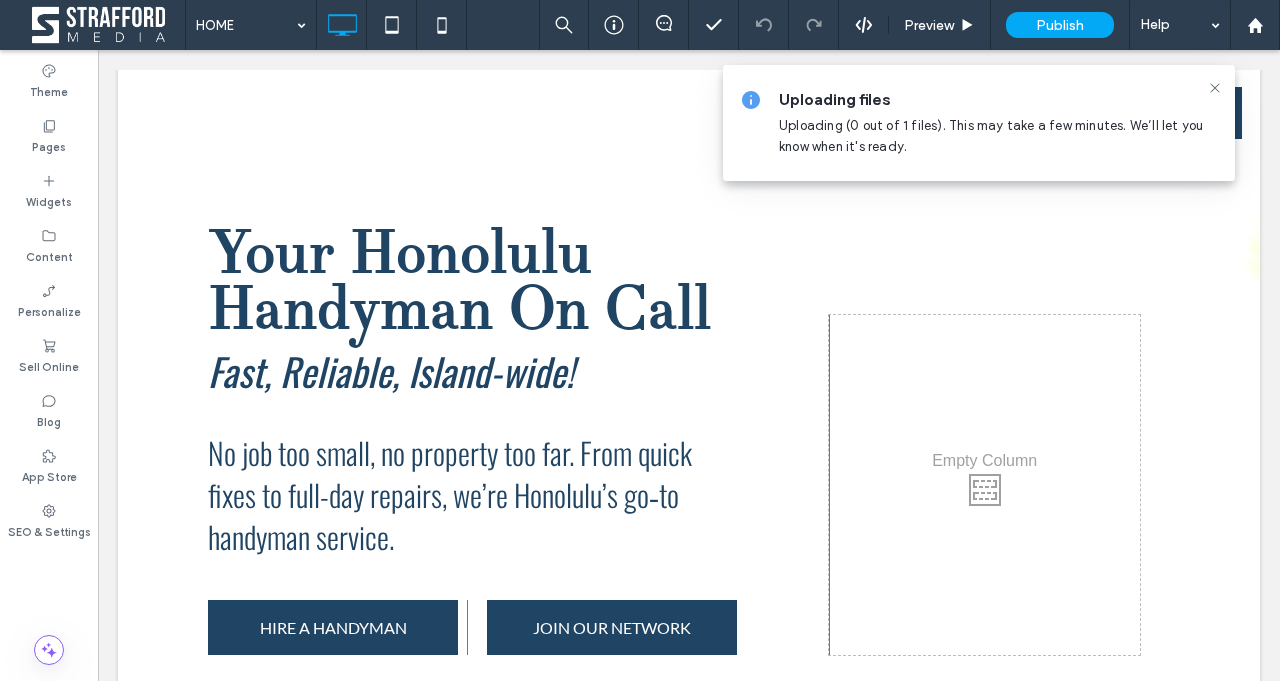 scroll, scrollTop: 0, scrollLeft: 0, axis: both 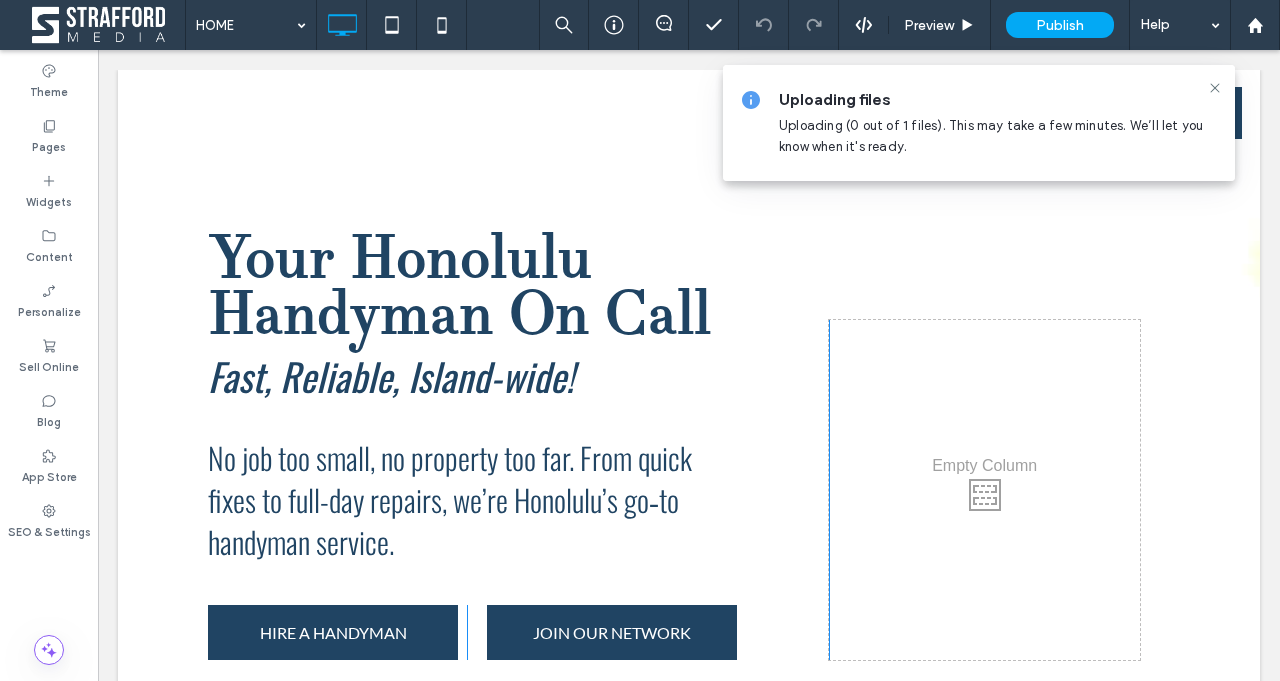 click on "Your Honolulu Handyman On Call
Fast, Reliable, Island-wide!
No job too small, no property too far. From quick fixes to full-day repairs, we’re Honolulu’s go‑to handyman service.
HIRE A HANDYMAN
Click To Paste
JOIN OUR NETWORK
Click To Paste
Click To Paste
Click To Paste
Row + Add Section" at bounding box center [689, 455] 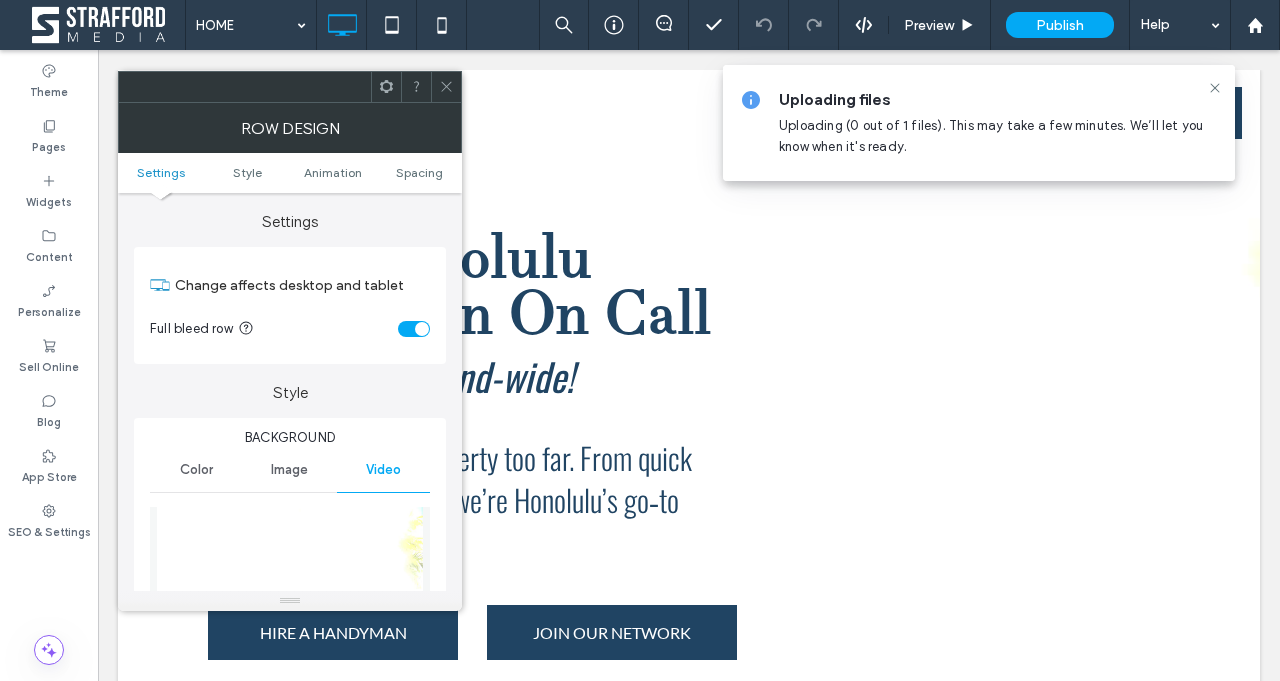 scroll, scrollTop: 227, scrollLeft: 0, axis: vertical 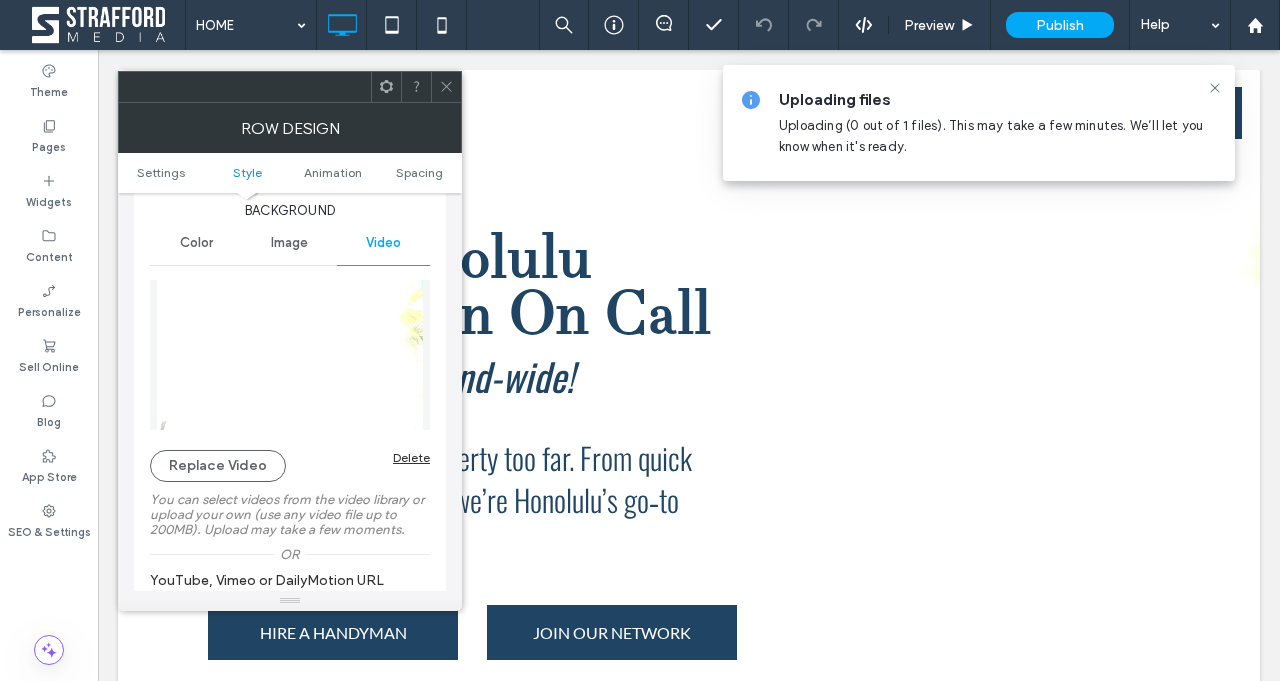click on "Delete" at bounding box center [411, 457] 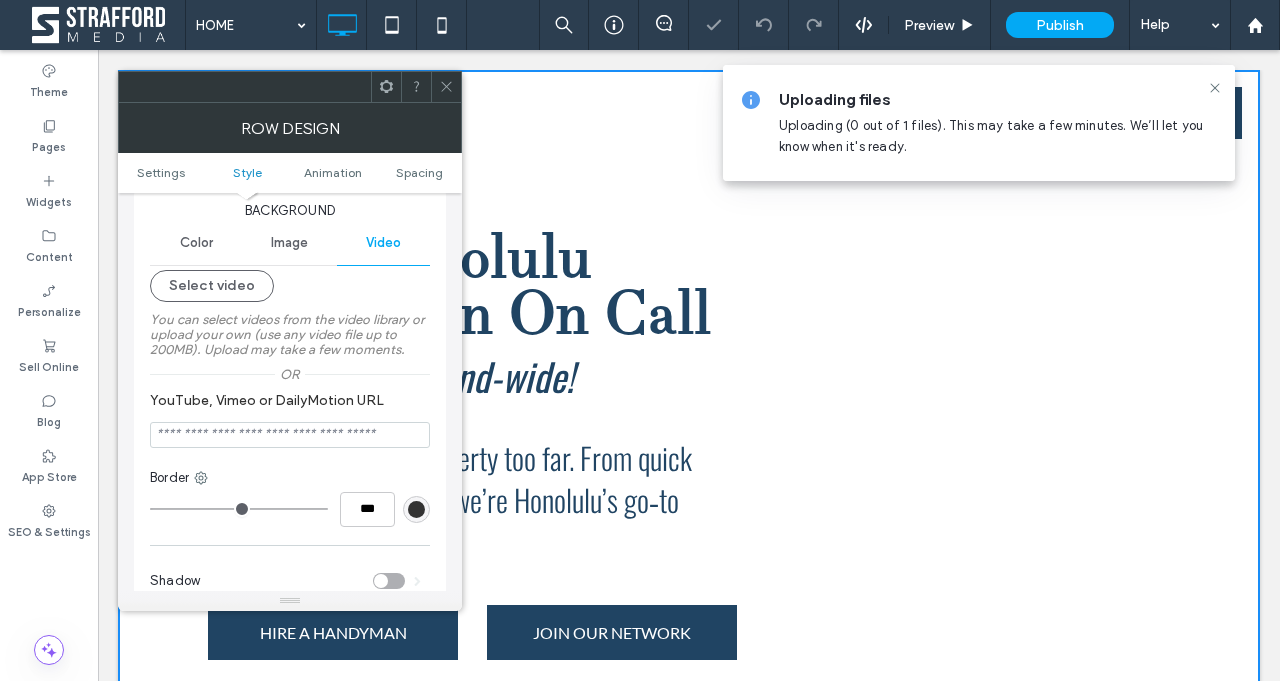 click on "Image" at bounding box center (289, 243) 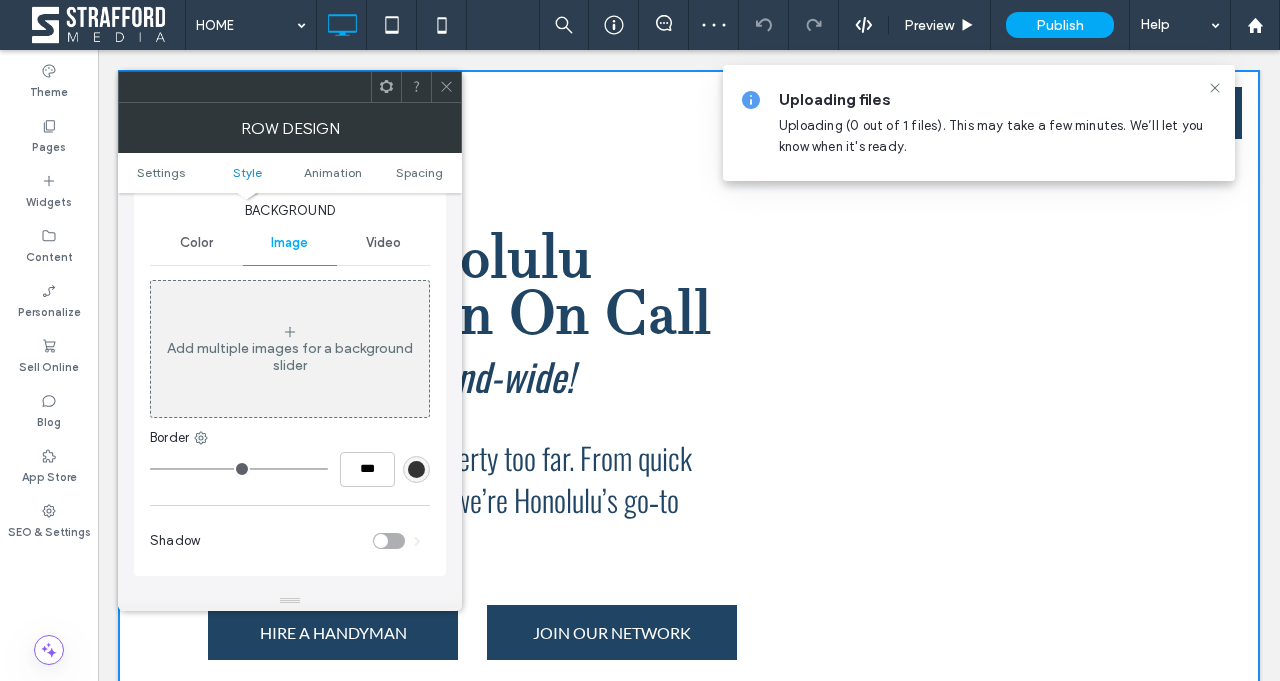 click on "Add multiple images for a background slider" at bounding box center [290, 357] 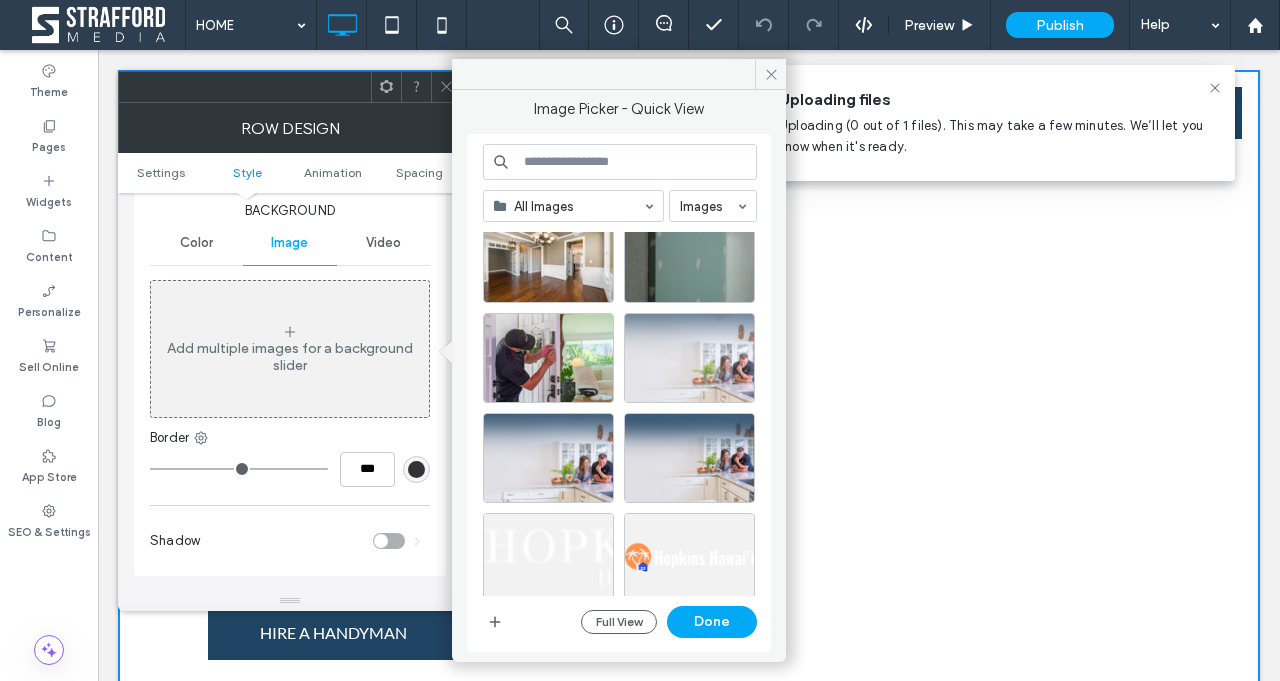 scroll, scrollTop: 1066, scrollLeft: 0, axis: vertical 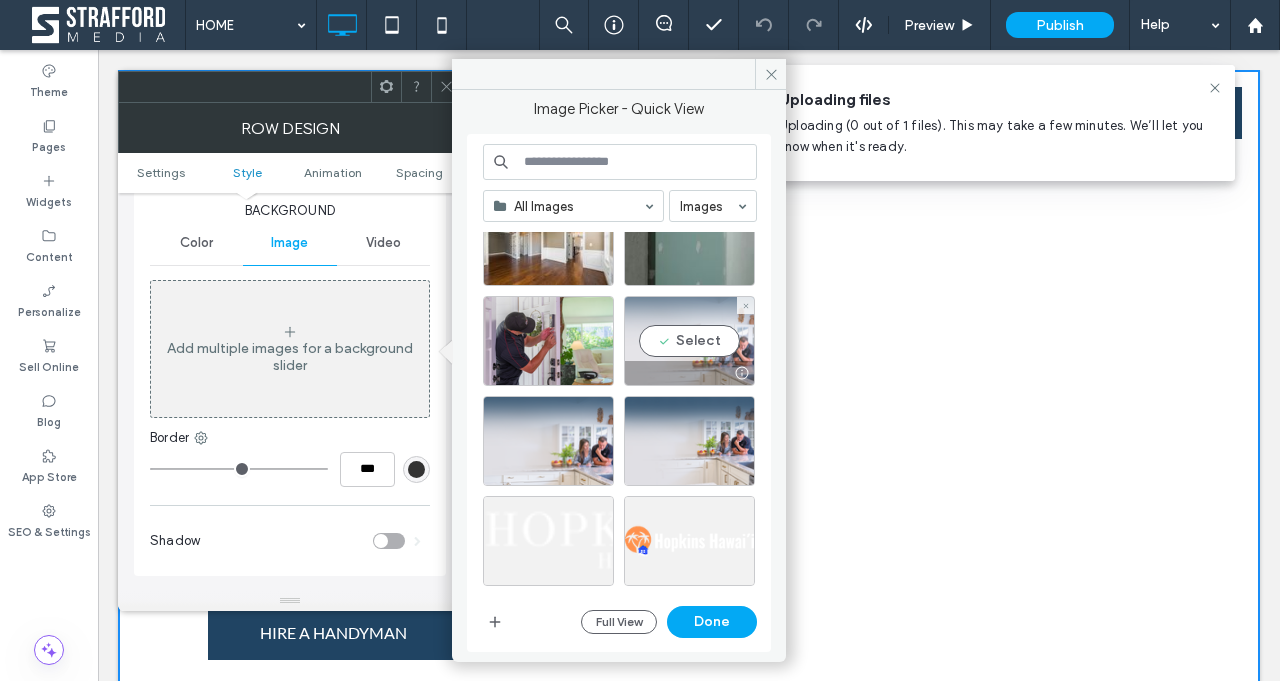 click on "Select" at bounding box center (689, 341) 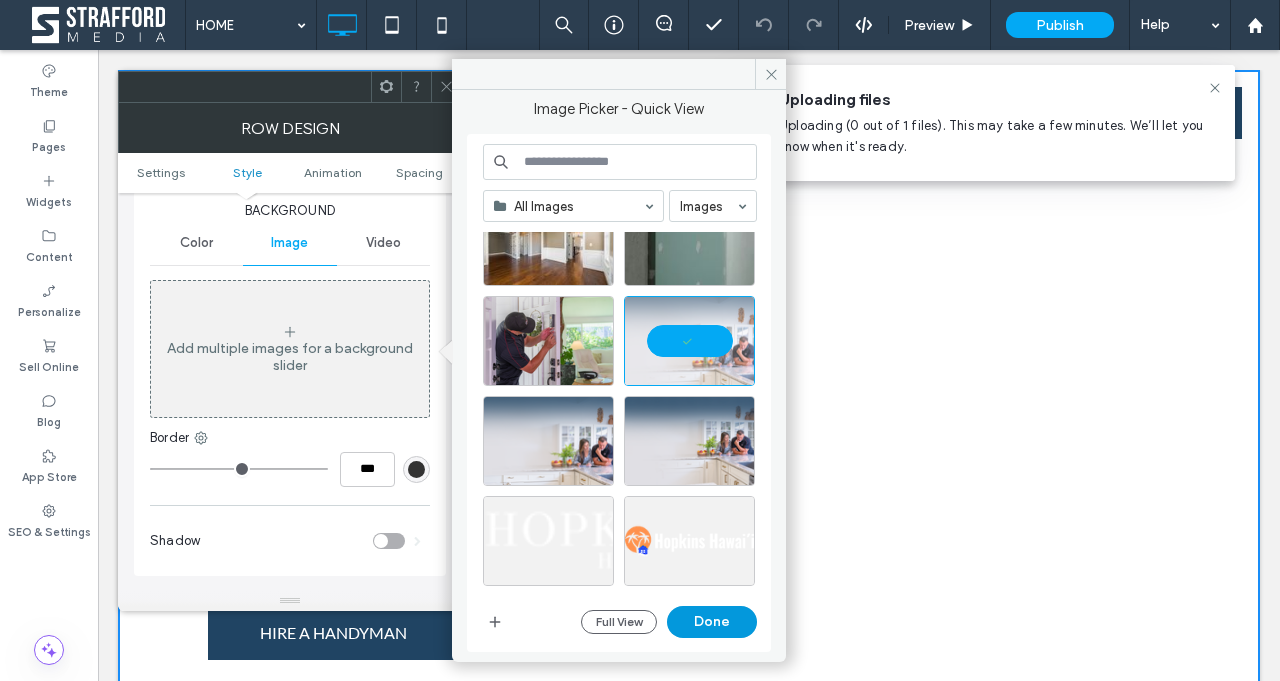 click on "Done" at bounding box center (712, 622) 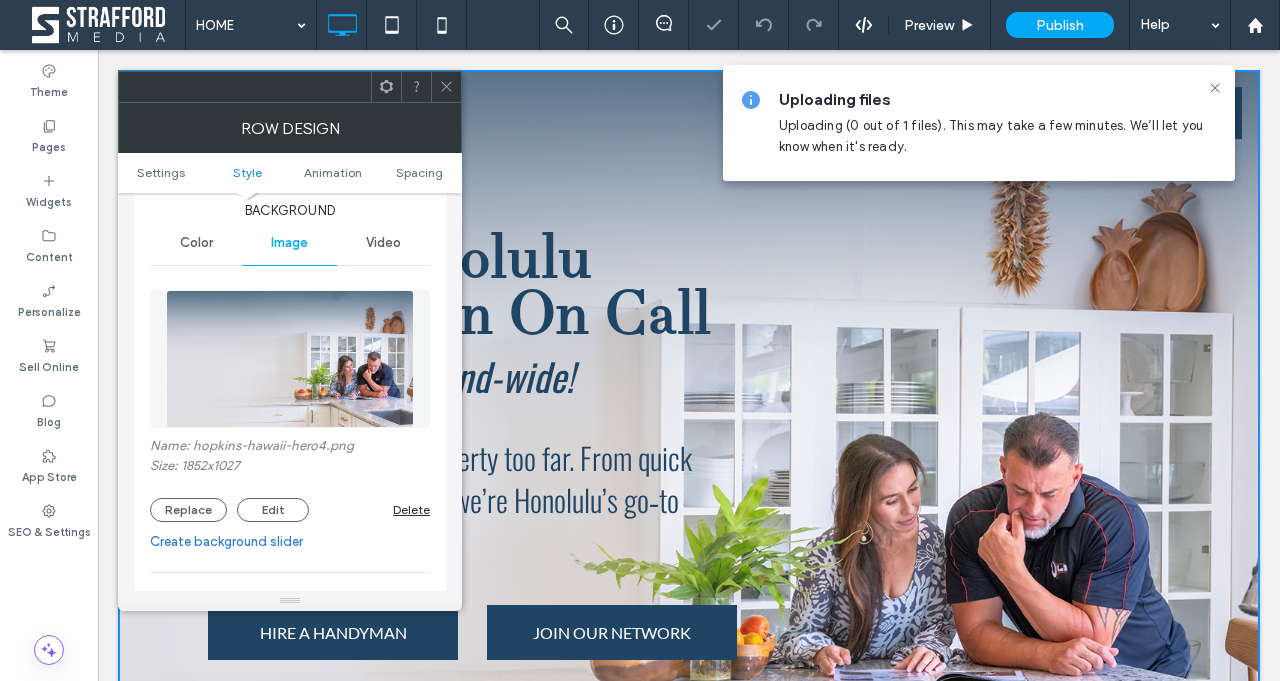click at bounding box center (446, 87) 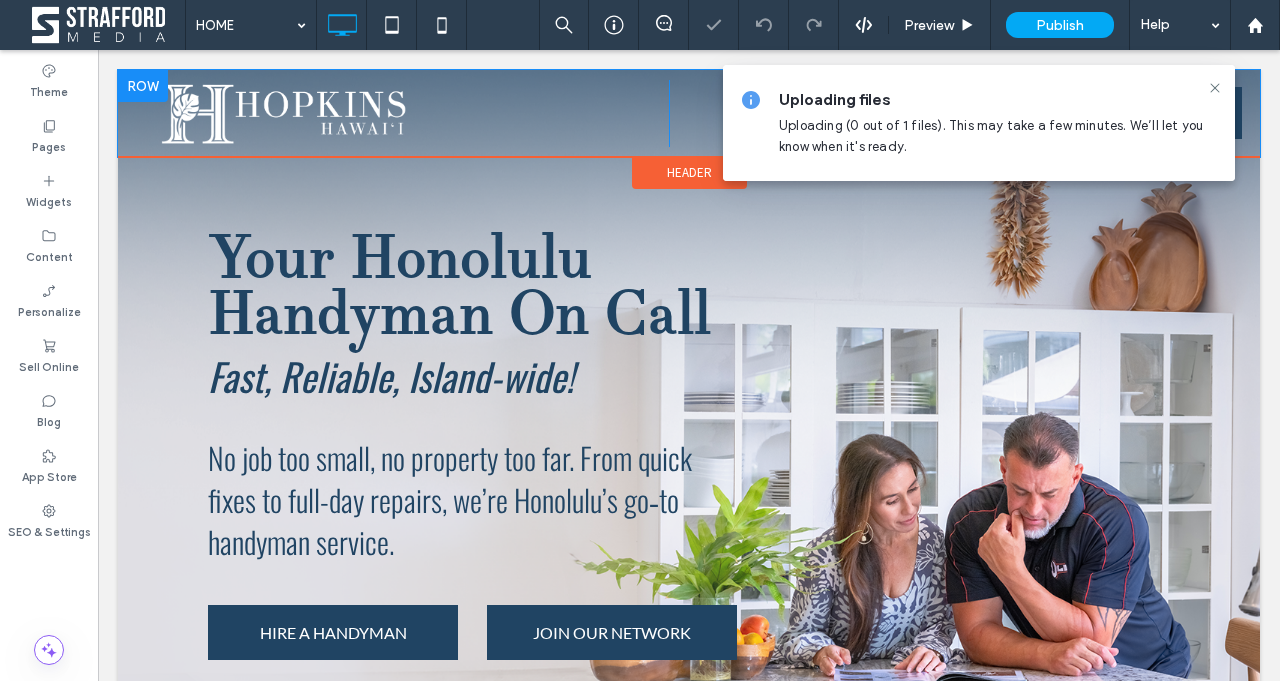 click on "Click To Paste" at bounding box center [413, 113] 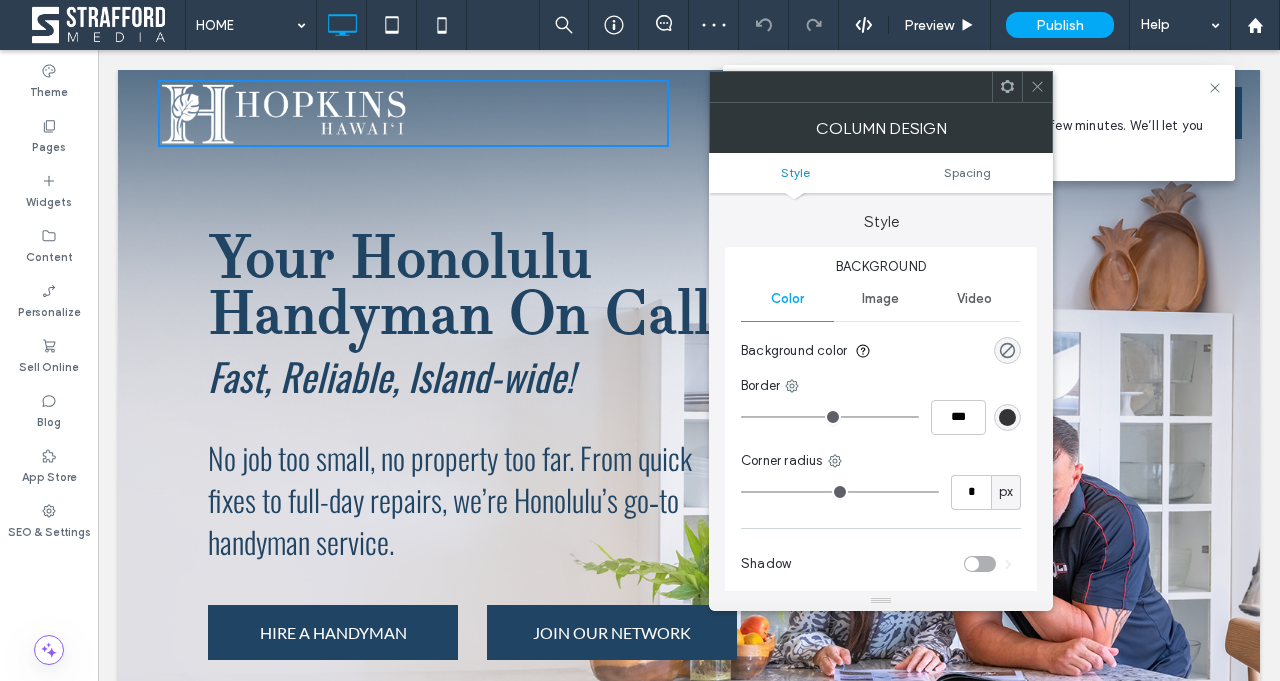 click on "Your Honolulu Handyman On Call" at bounding box center [459, 285] 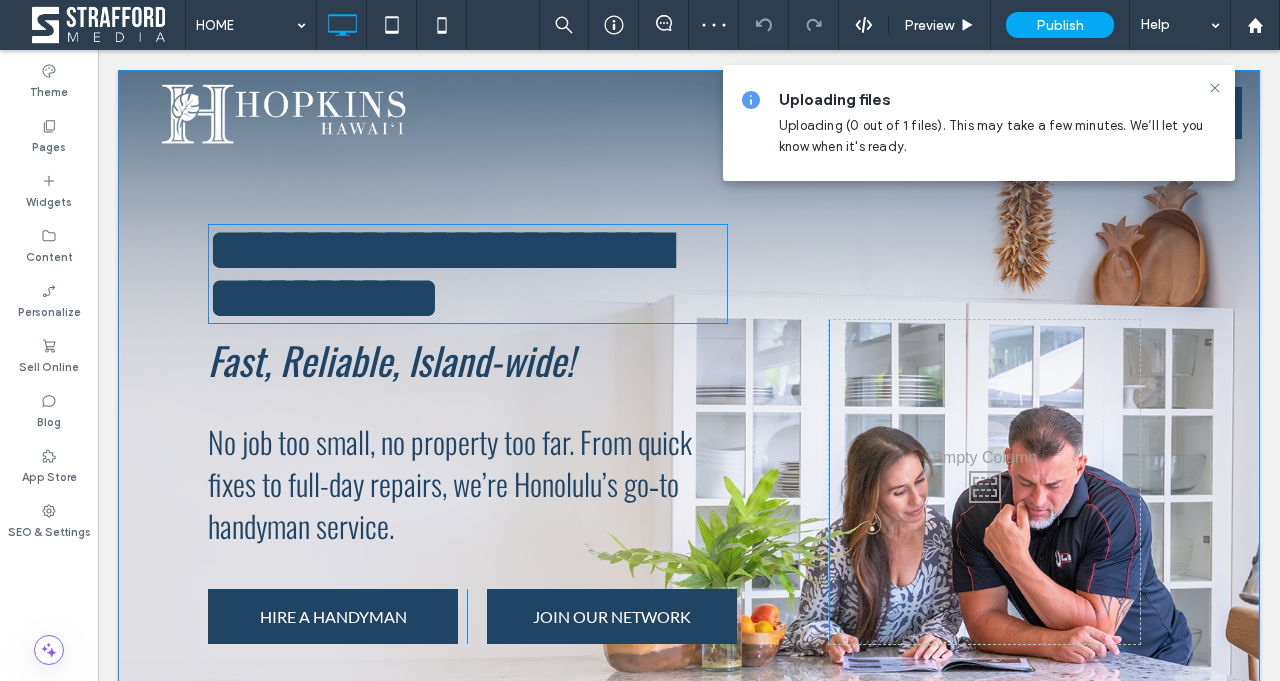 type on "**********" 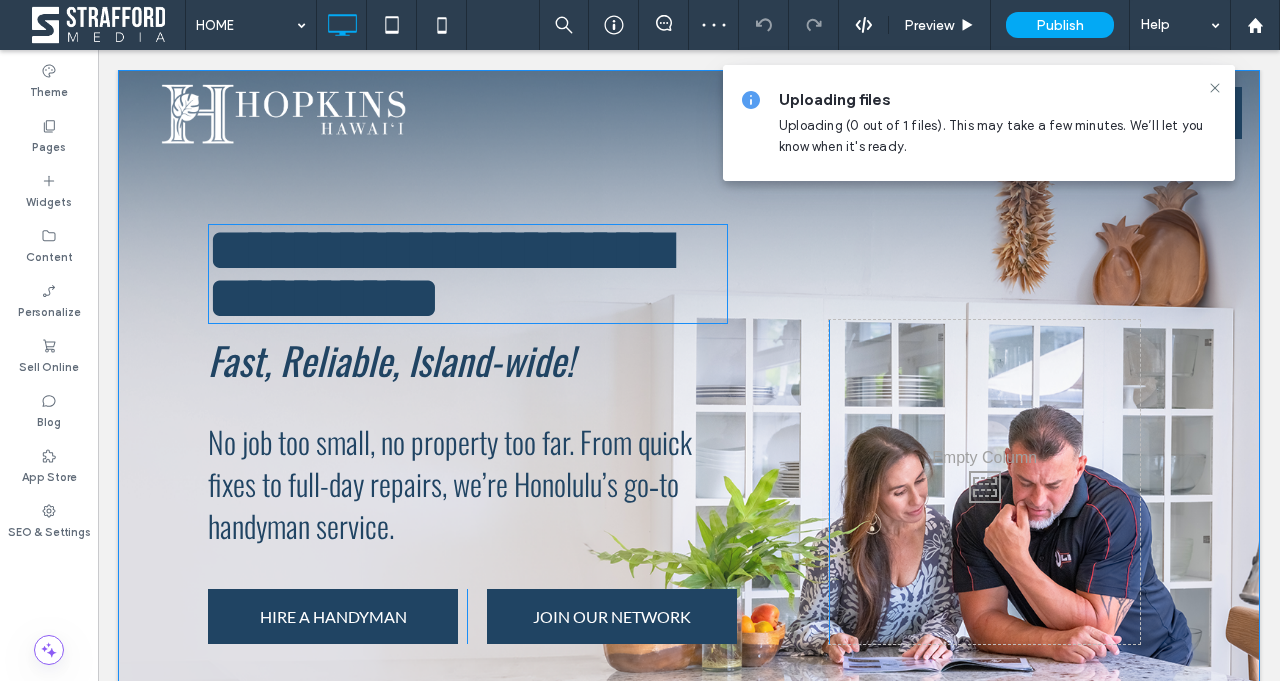 type on "**" 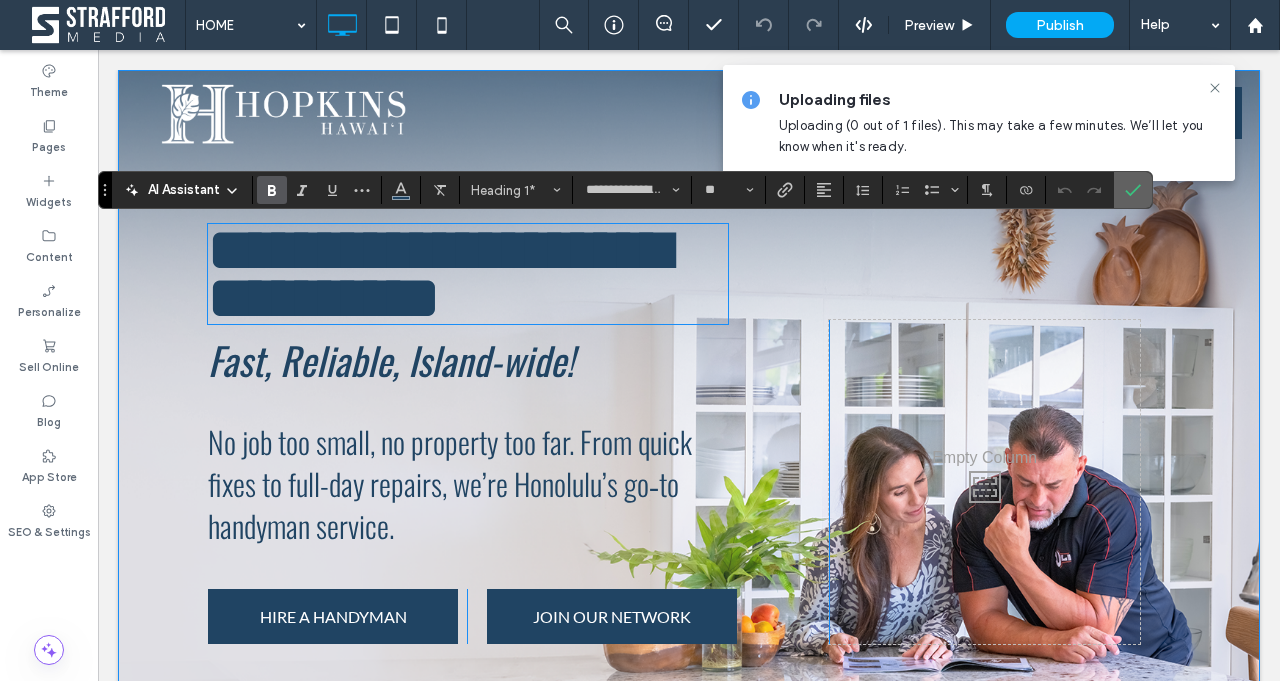 click 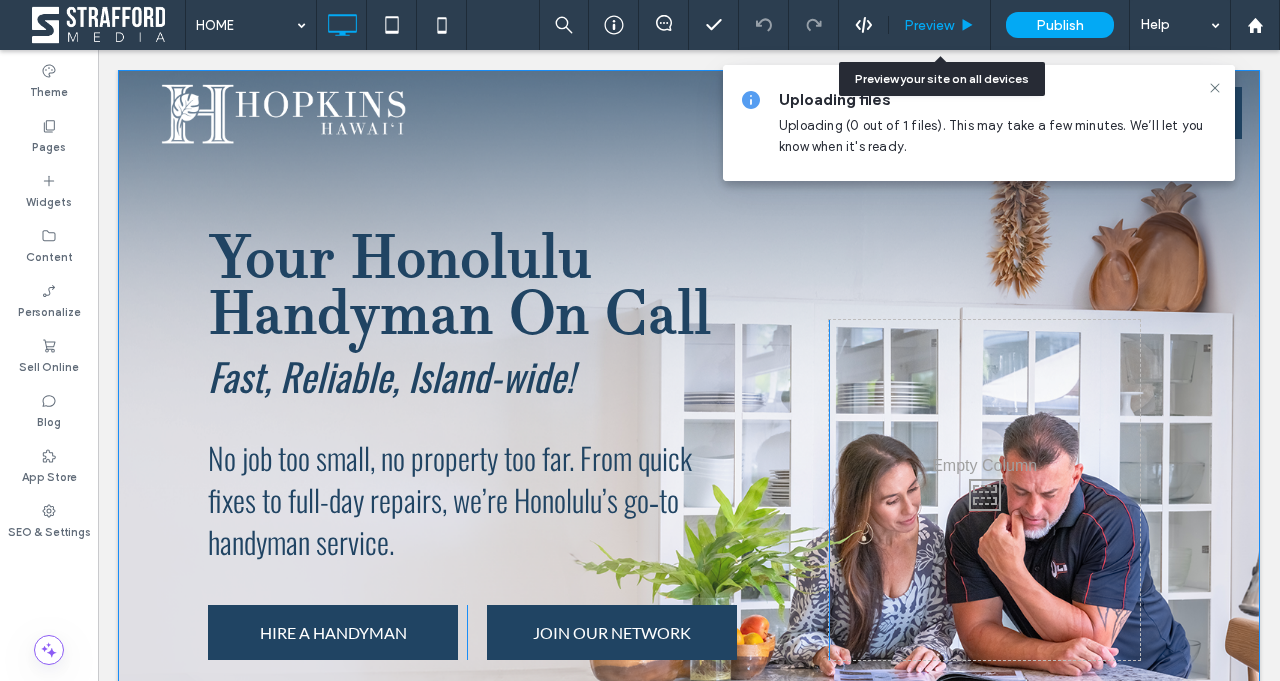 click on "Preview" at bounding box center [929, 25] 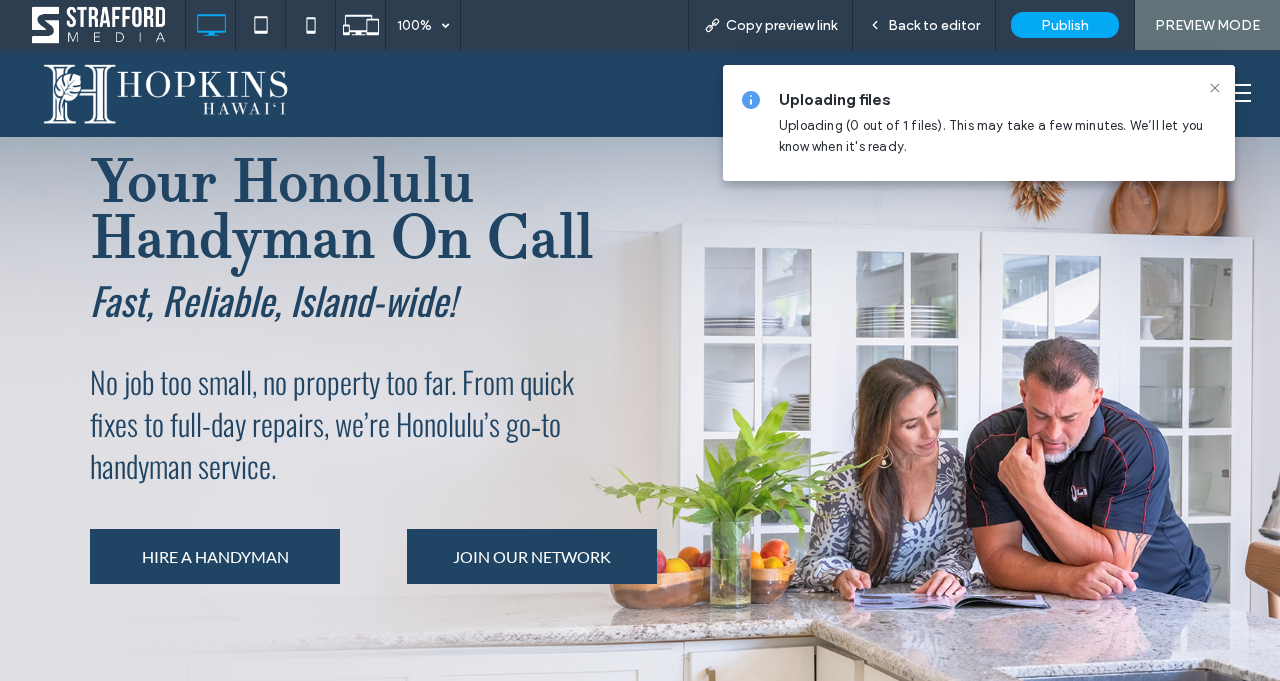 scroll, scrollTop: 0, scrollLeft: 0, axis: both 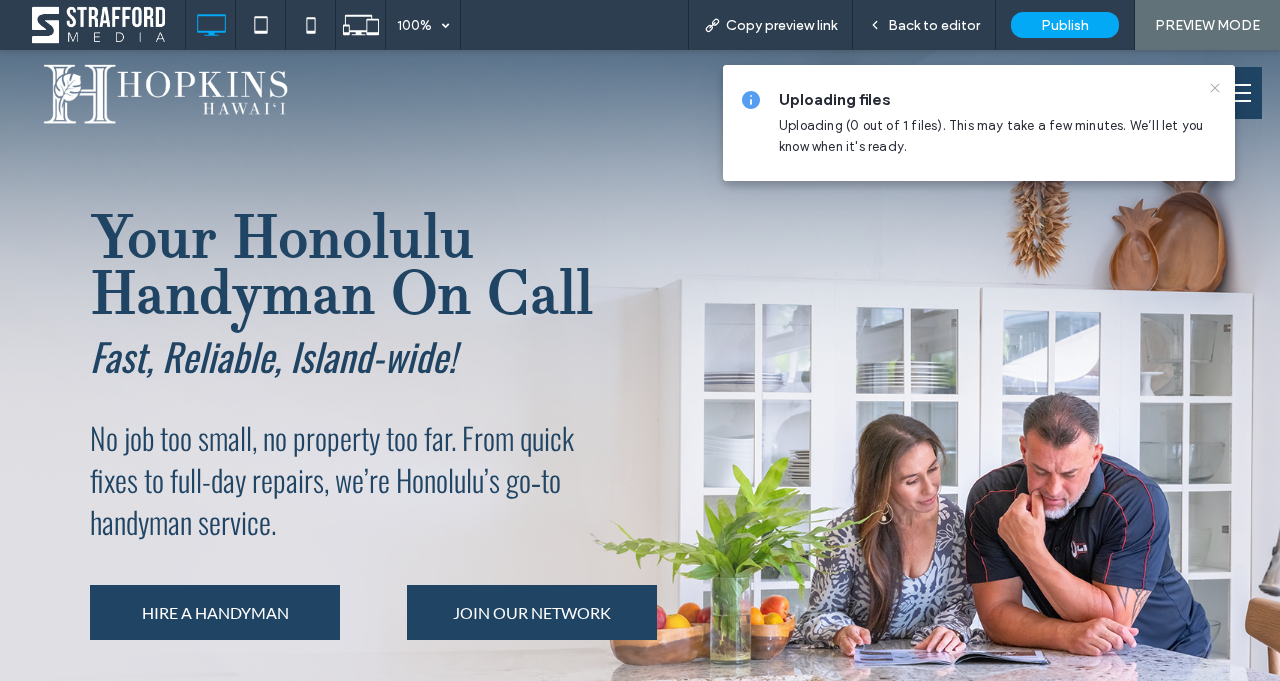 click 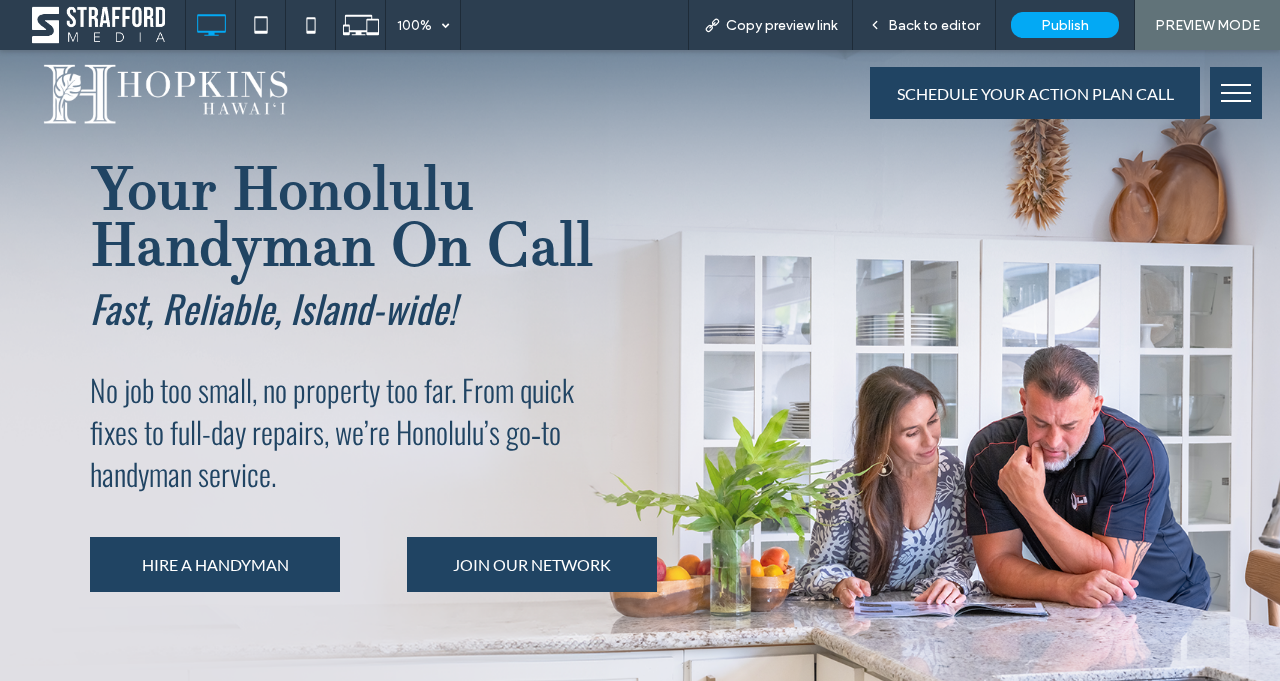 scroll, scrollTop: 0, scrollLeft: 0, axis: both 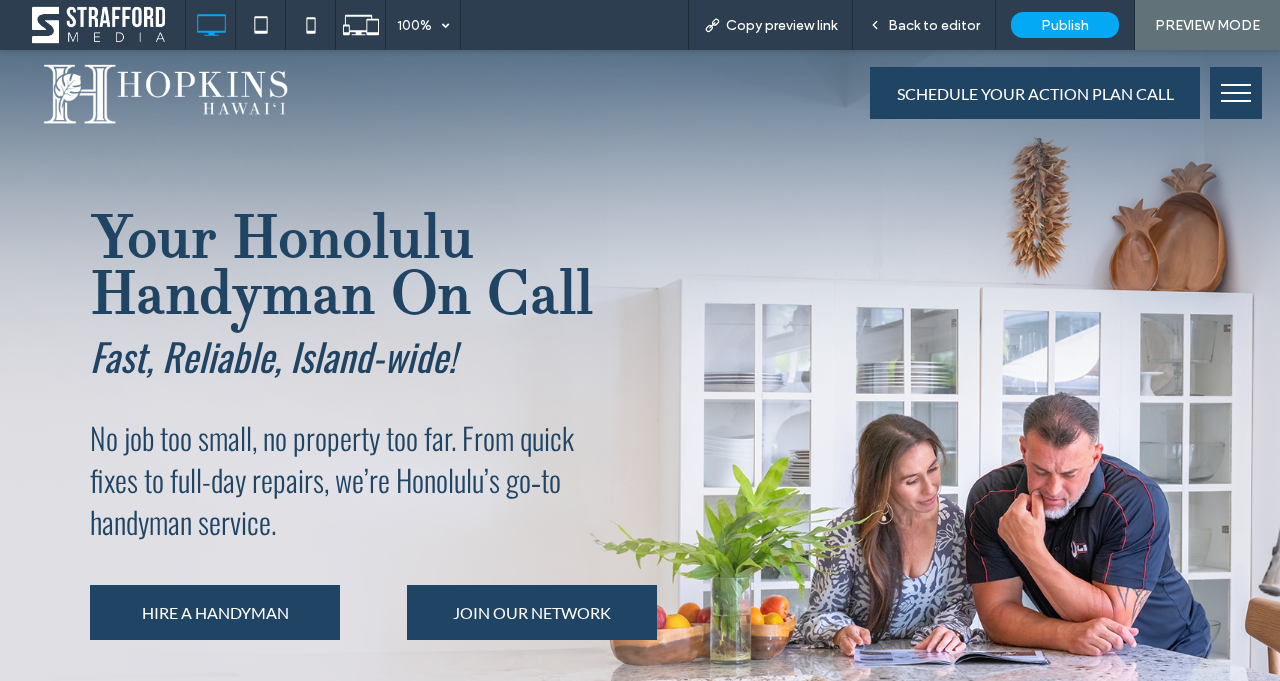 click on "Your Honolulu Handyman On Call
Fast, Reliable, Island-wide!
No job too small, no property too far. From quick fixes to full-day repairs, we’re Honolulu’s go‑to handyman service.
HIRE A HANDYMAN
Click To Paste
JOIN OUR NETWORK
Click To Paste
Click To Paste
Click To Paste
Row + Add Section" at bounding box center [640, 435] 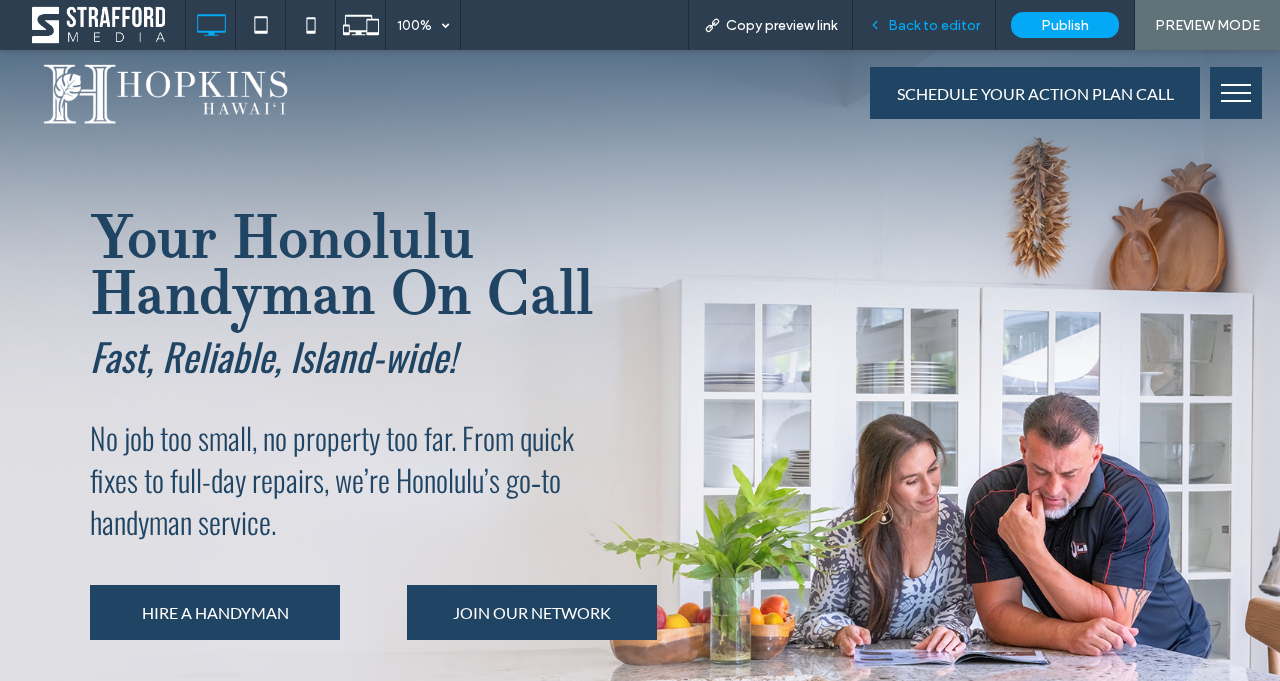 click on "Back to editor" at bounding box center [924, 25] 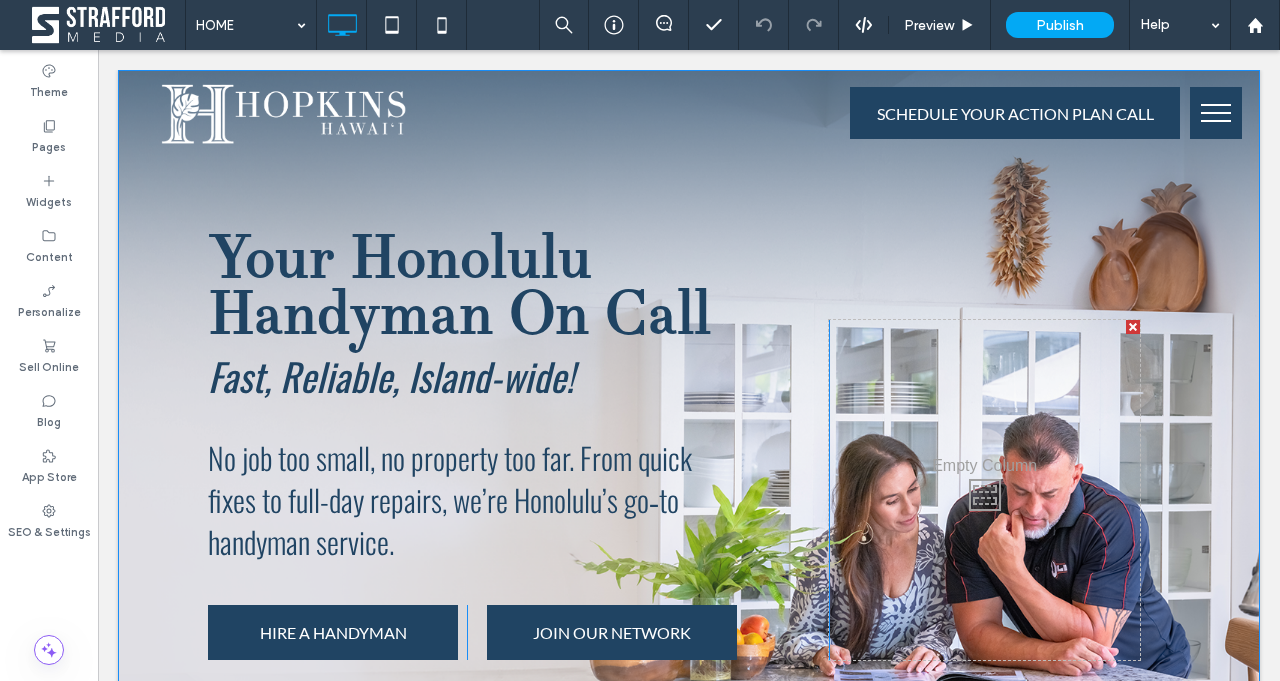 click on "Your Honolulu Handyman On Call
Fast, Reliable, Island-wide!
No job too small, no property too far. From quick fixes to full-day repairs, we’re Honolulu’s go‑to handyman service.
HIRE A HANDYMAN
Click To Paste
JOIN OUR NETWORK
Click To Paste
Click To Paste
Click To Paste
Row + Add Section" at bounding box center (689, 455) 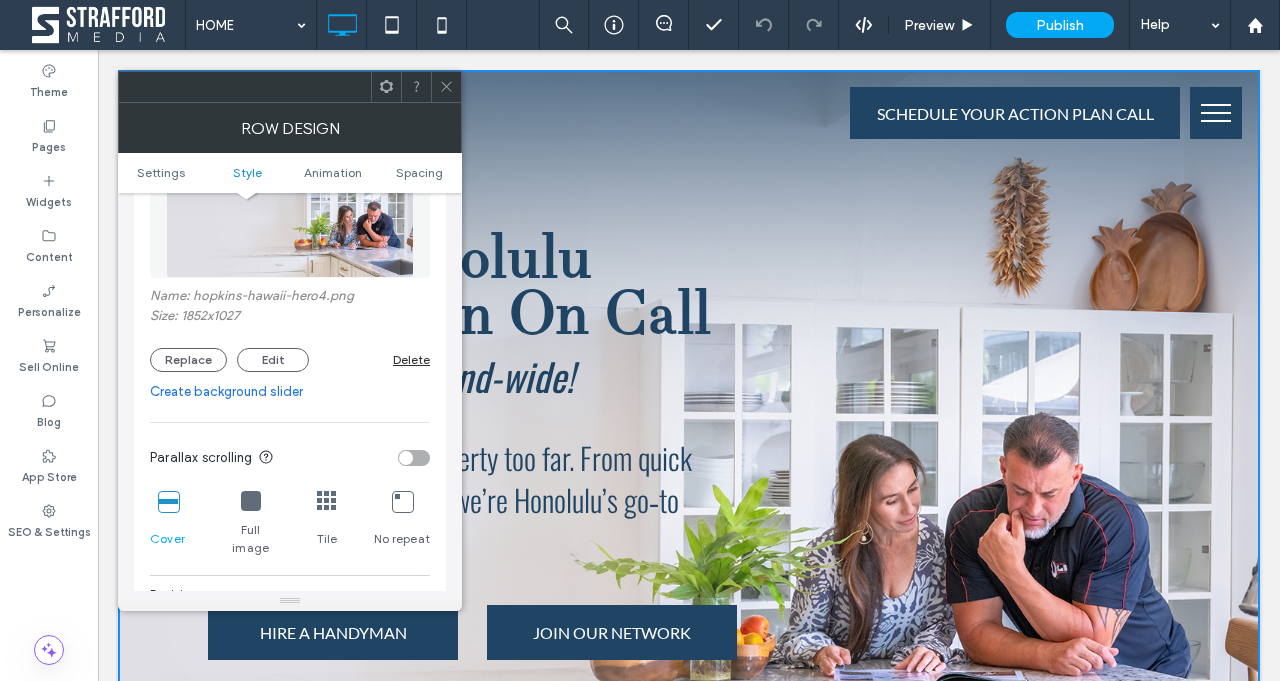 scroll, scrollTop: 442, scrollLeft: 0, axis: vertical 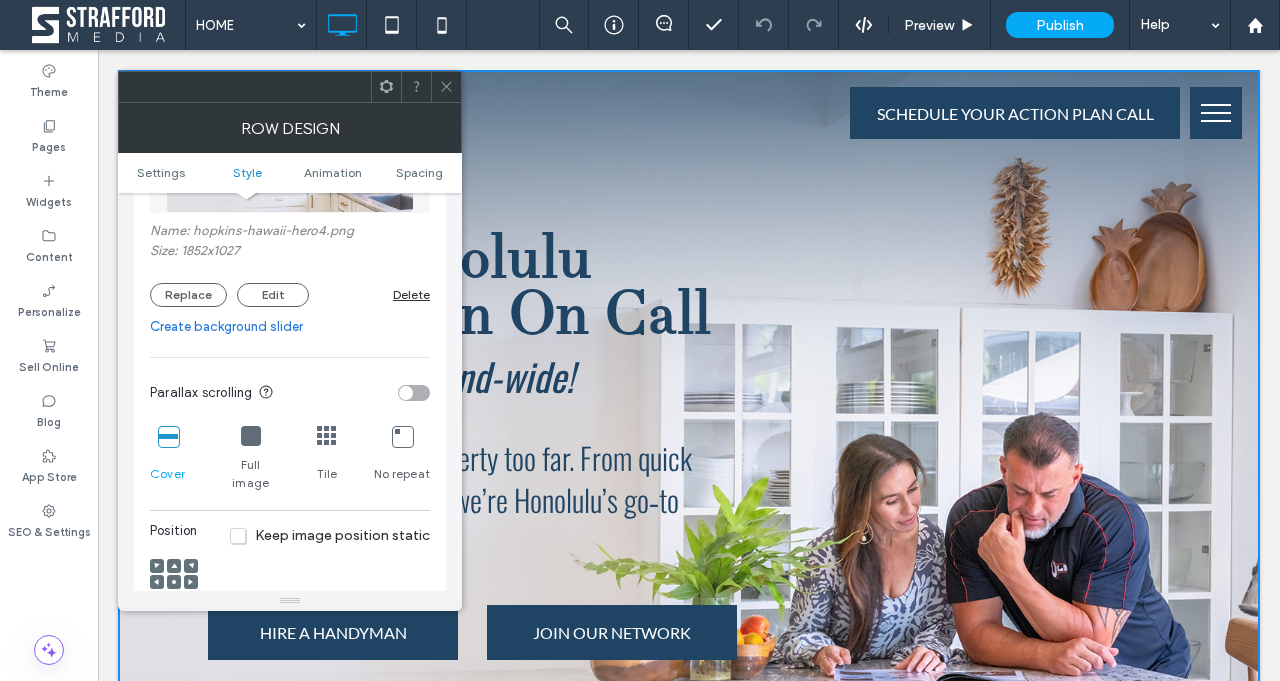 click at bounding box center [414, 393] 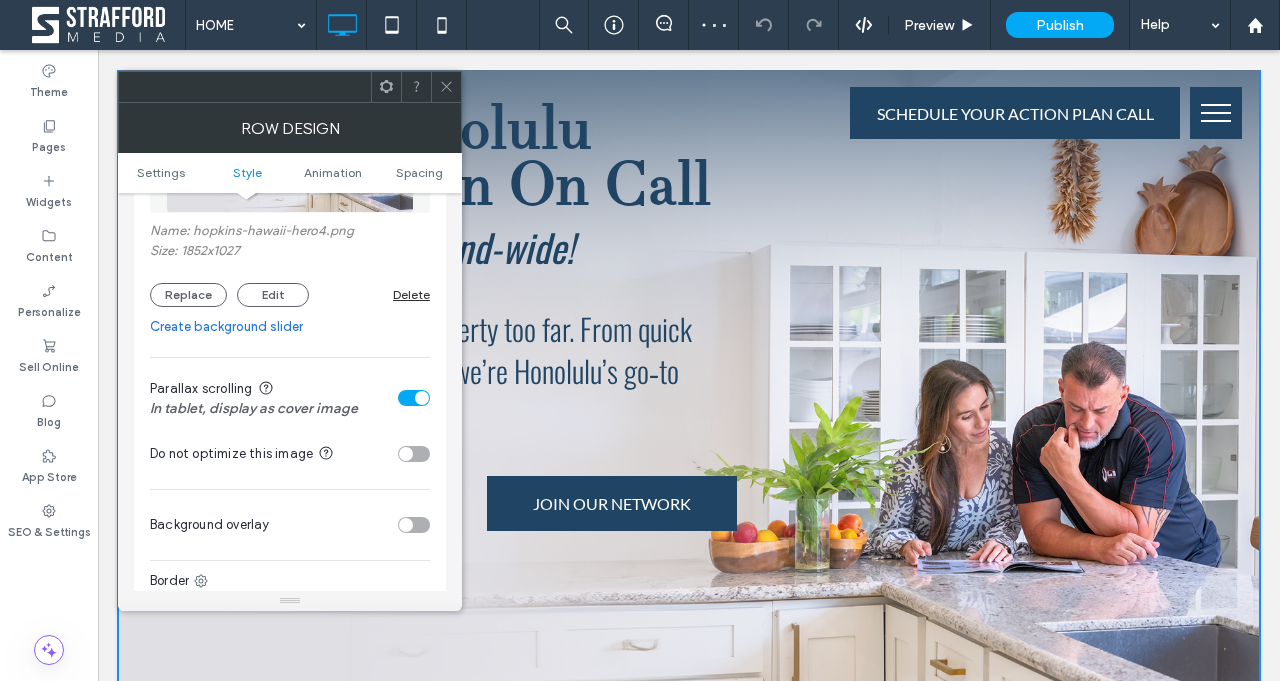 scroll, scrollTop: 0, scrollLeft: 0, axis: both 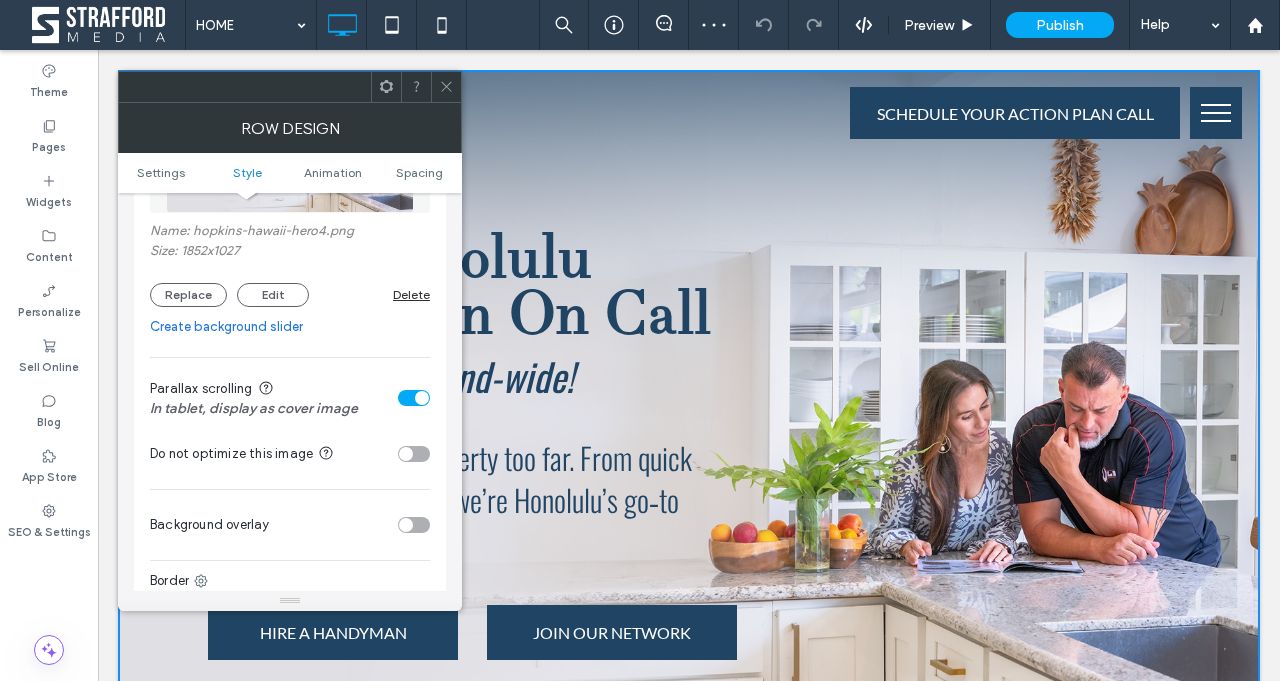 click 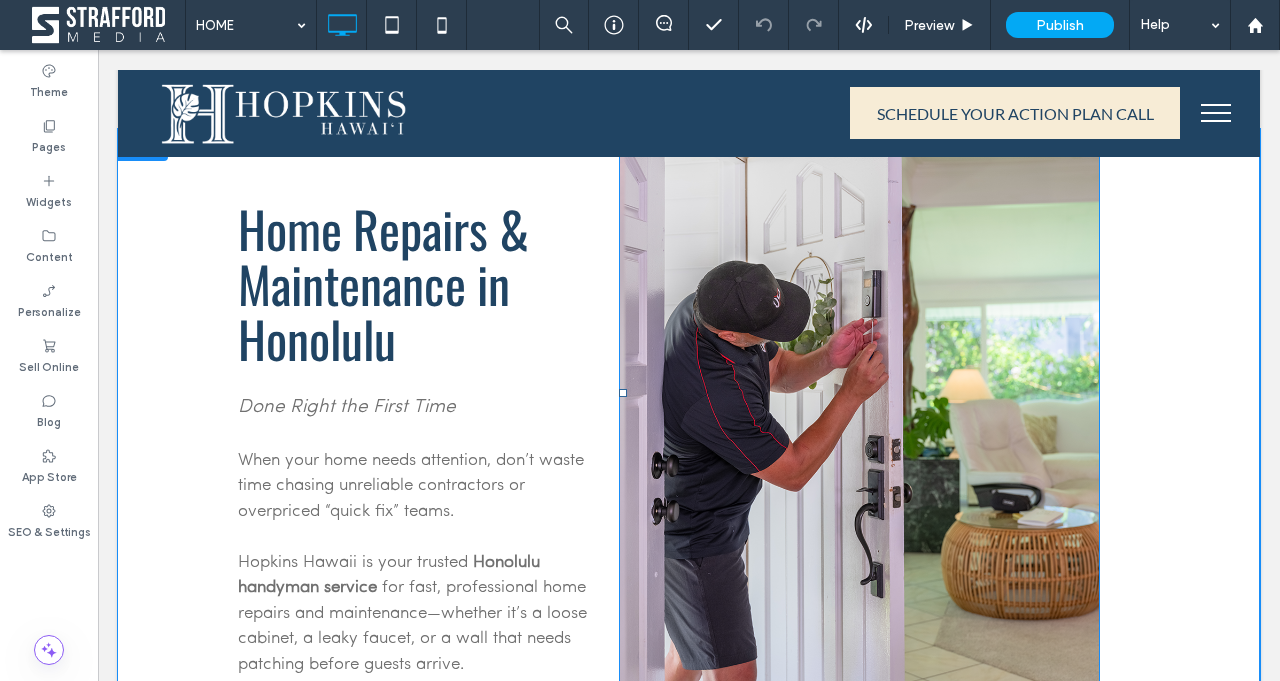 scroll, scrollTop: 741, scrollLeft: 0, axis: vertical 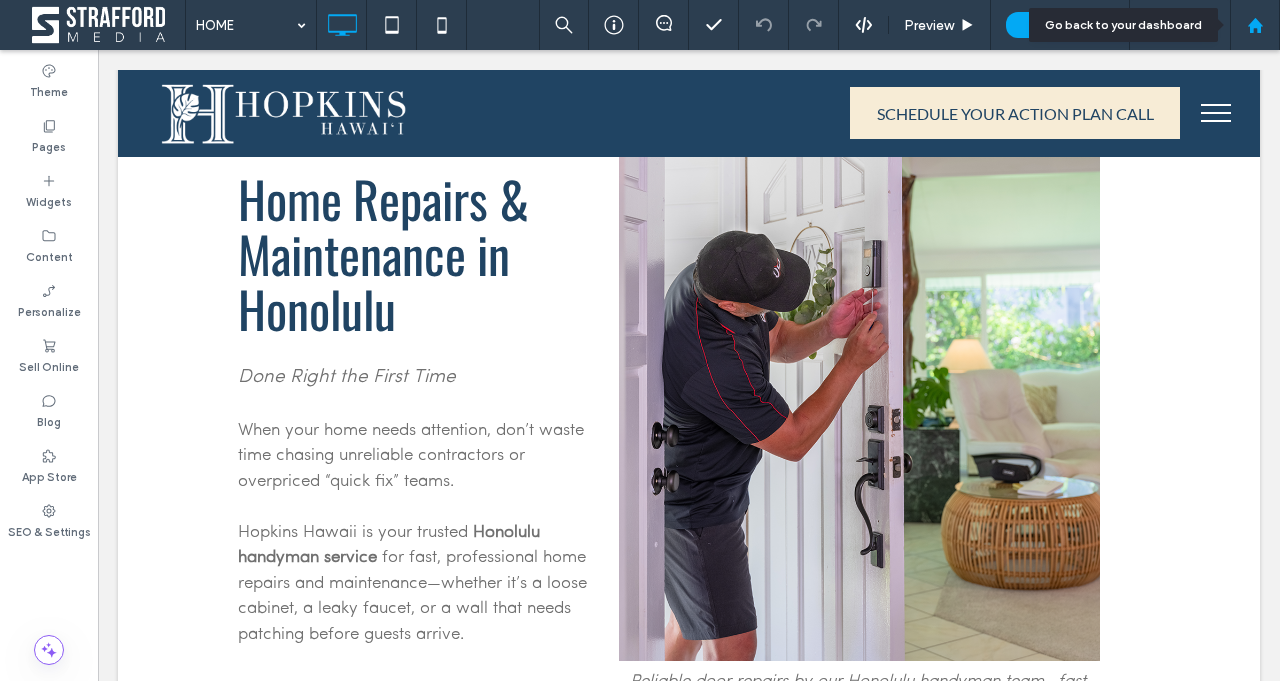 click 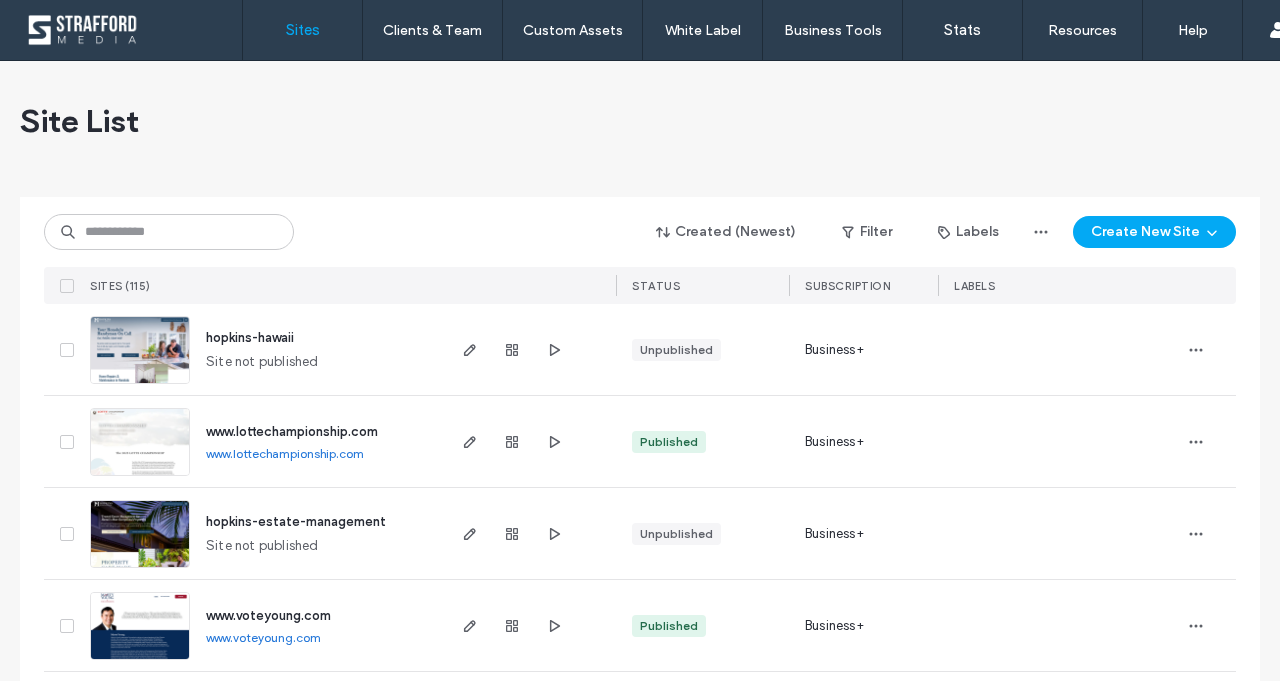 scroll, scrollTop: 0, scrollLeft: 0, axis: both 